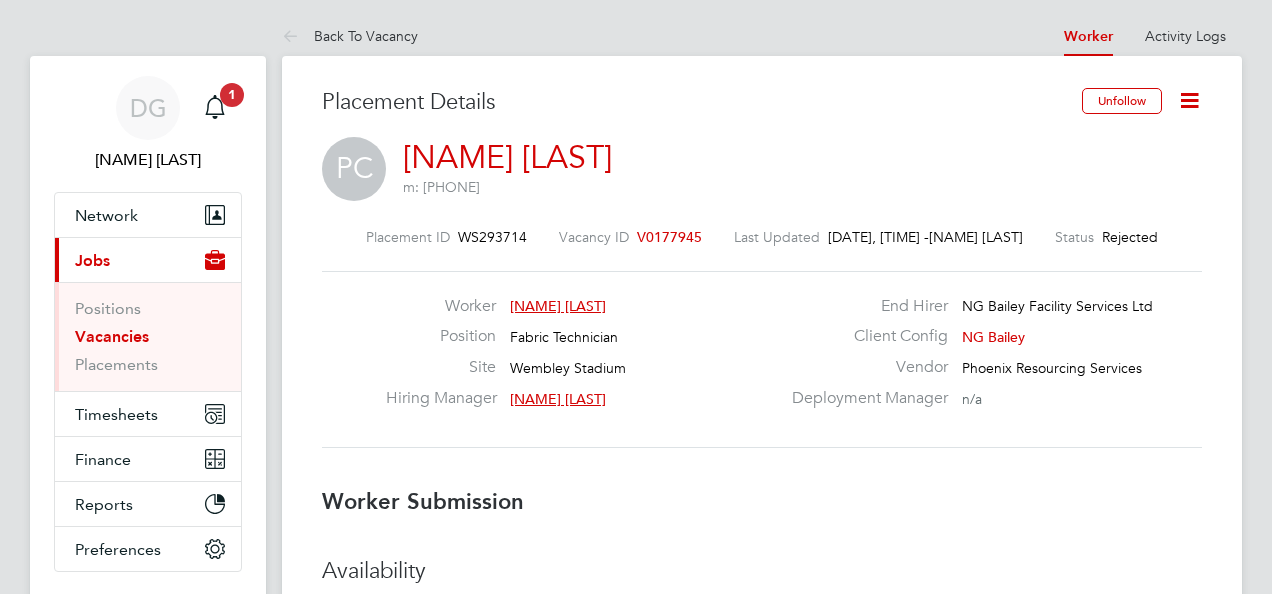 scroll, scrollTop: 0, scrollLeft: 0, axis: both 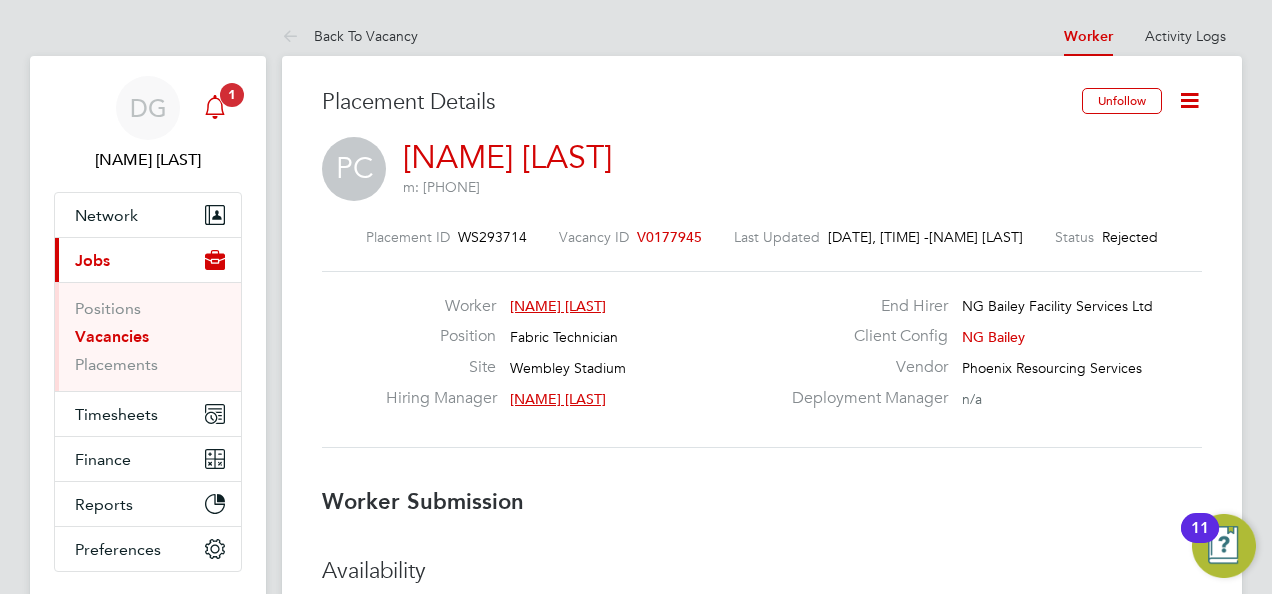 click at bounding box center (215, 108) 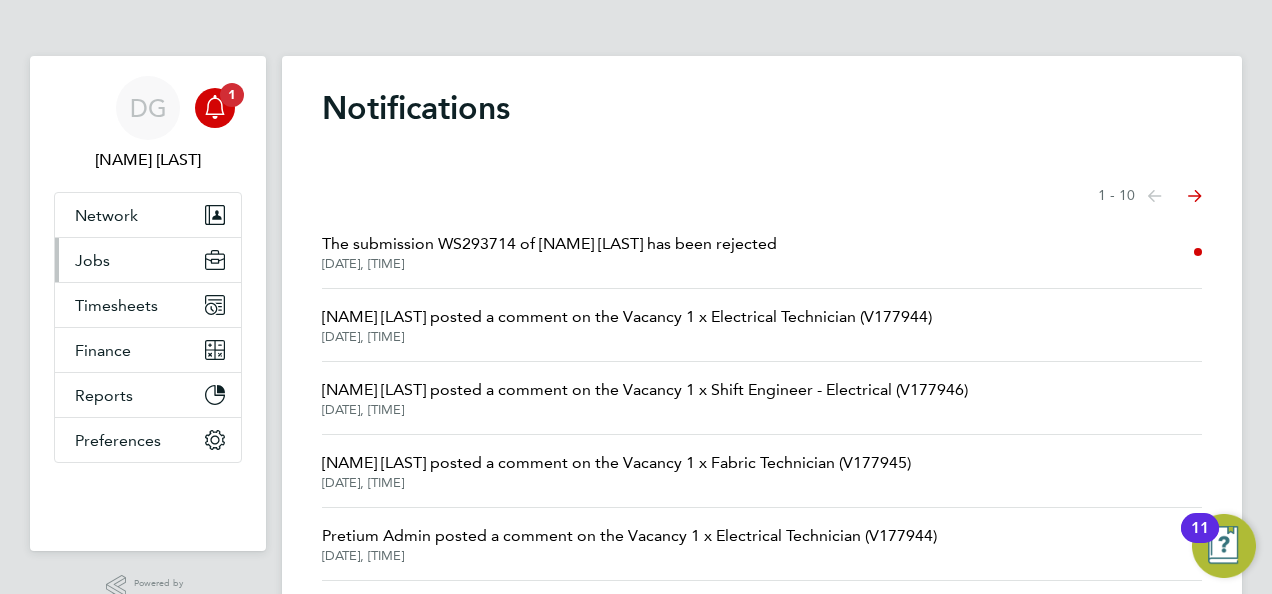 click on "Jobs" at bounding box center [148, 260] 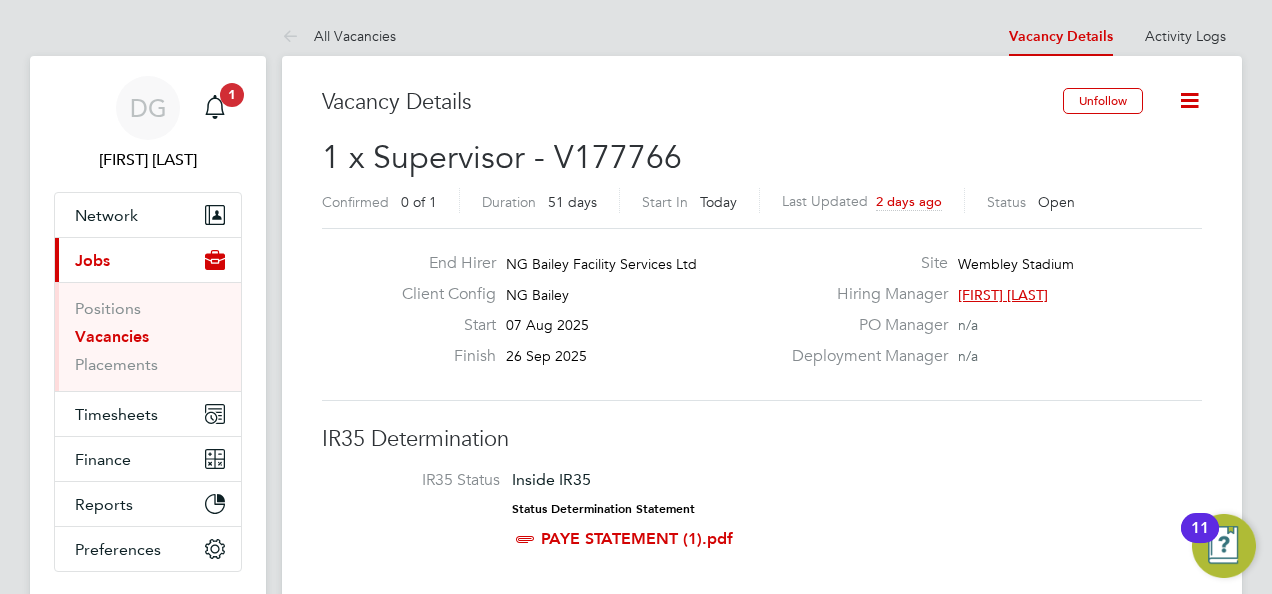 scroll, scrollTop: 0, scrollLeft: 0, axis: both 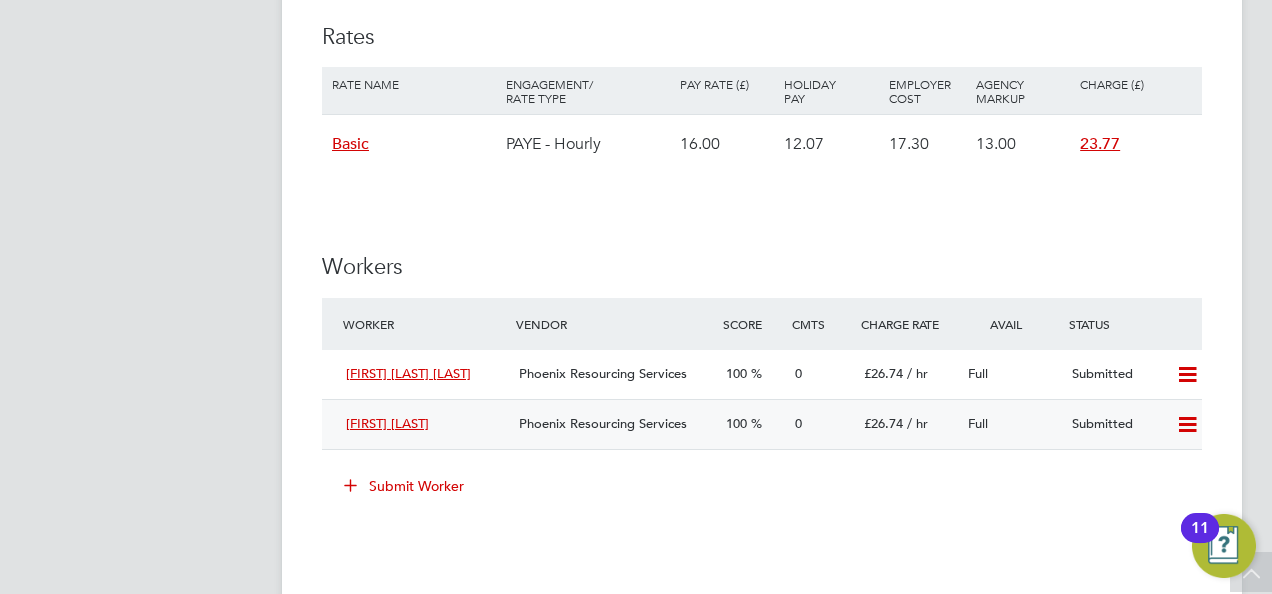 click 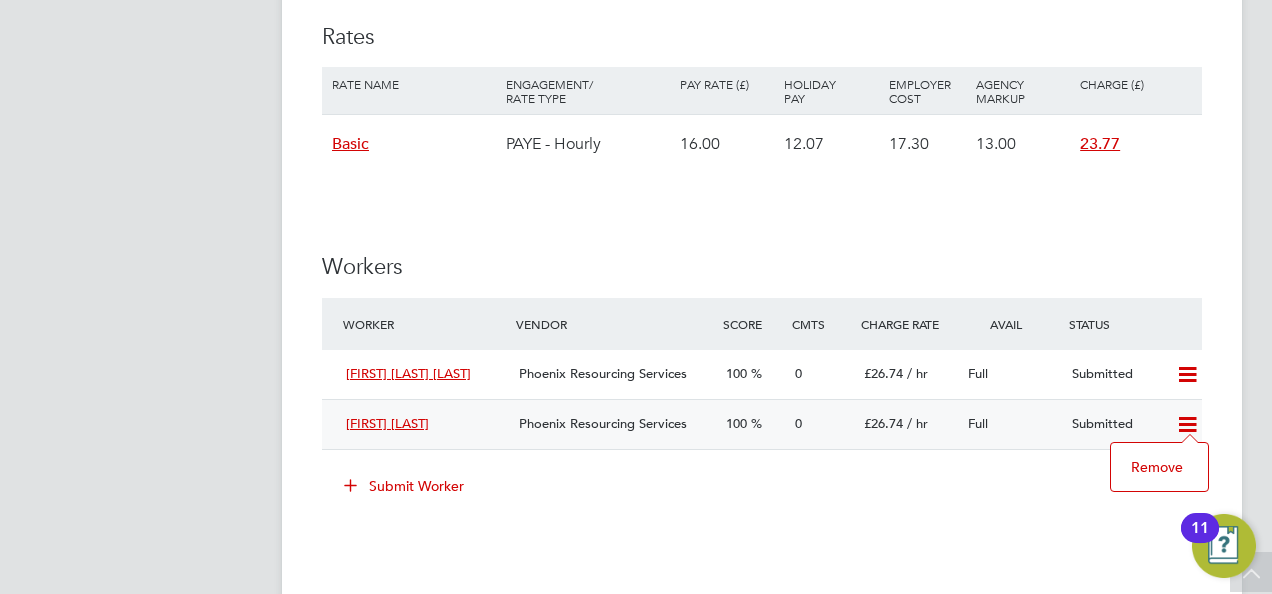 click on "Remove" 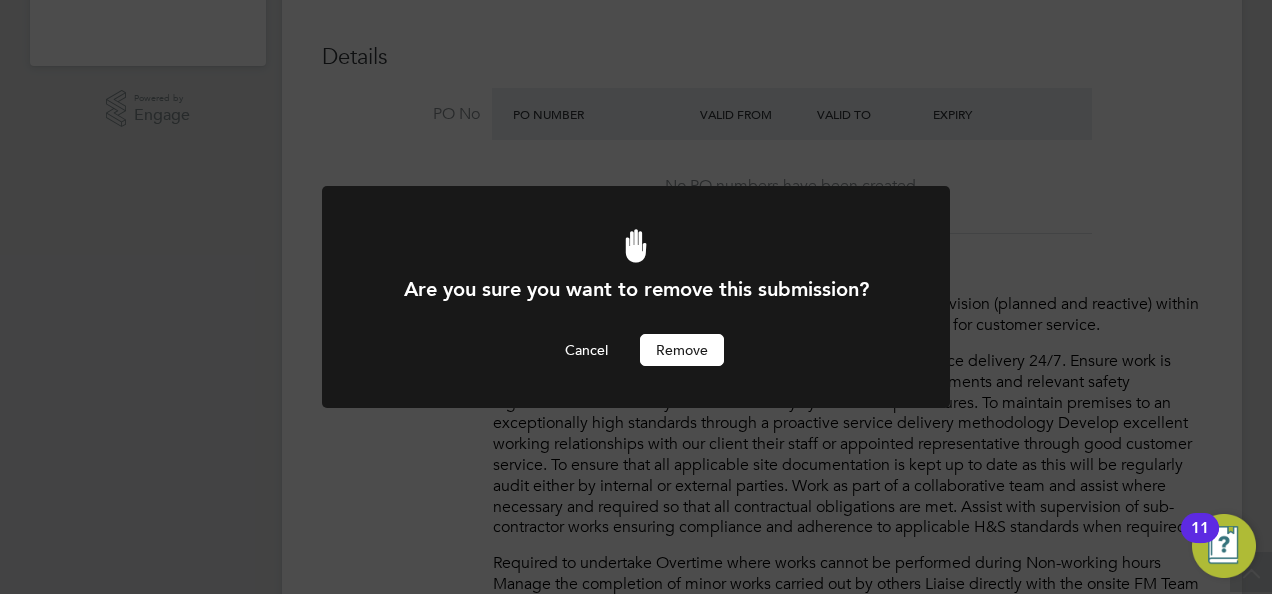 click on "Remove" at bounding box center (682, 350) 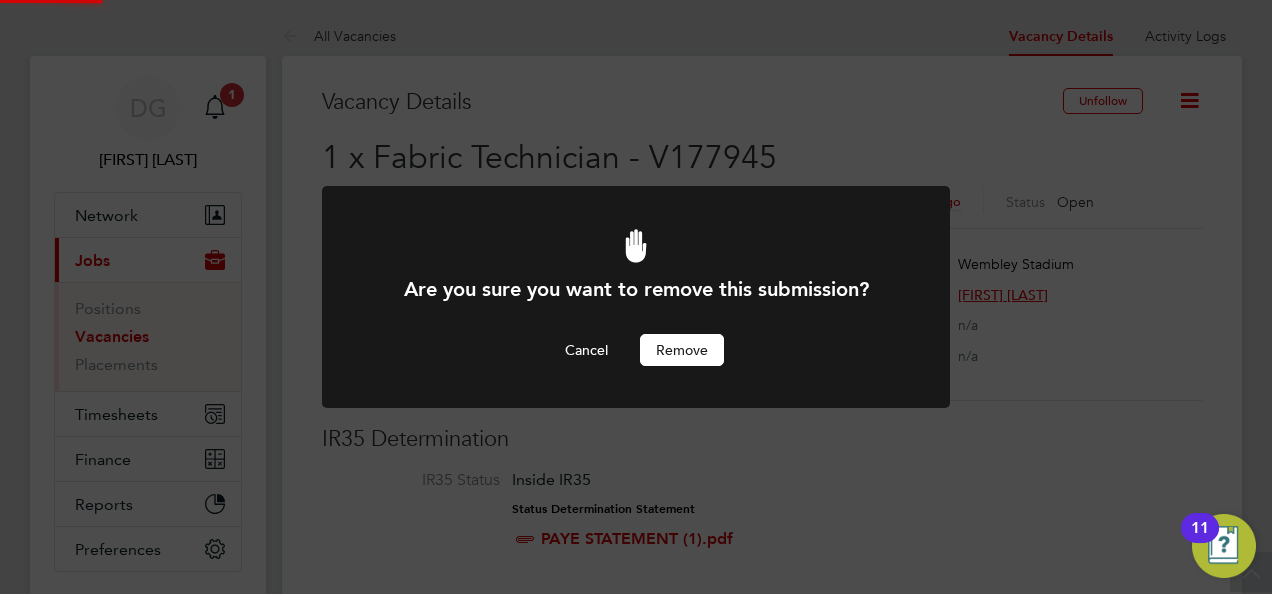 scroll, scrollTop: 594, scrollLeft: 0, axis: vertical 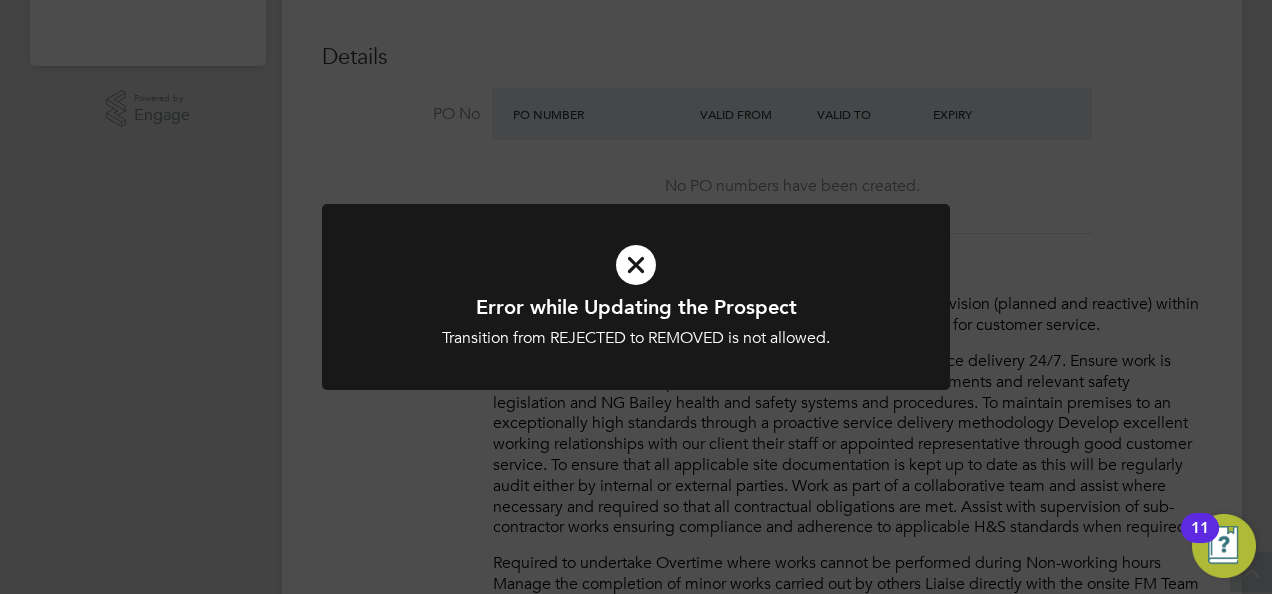 click on "Error while Updating the Prospect Transition from REJECTED to REMOVED is not allowed. Cancel Okay" 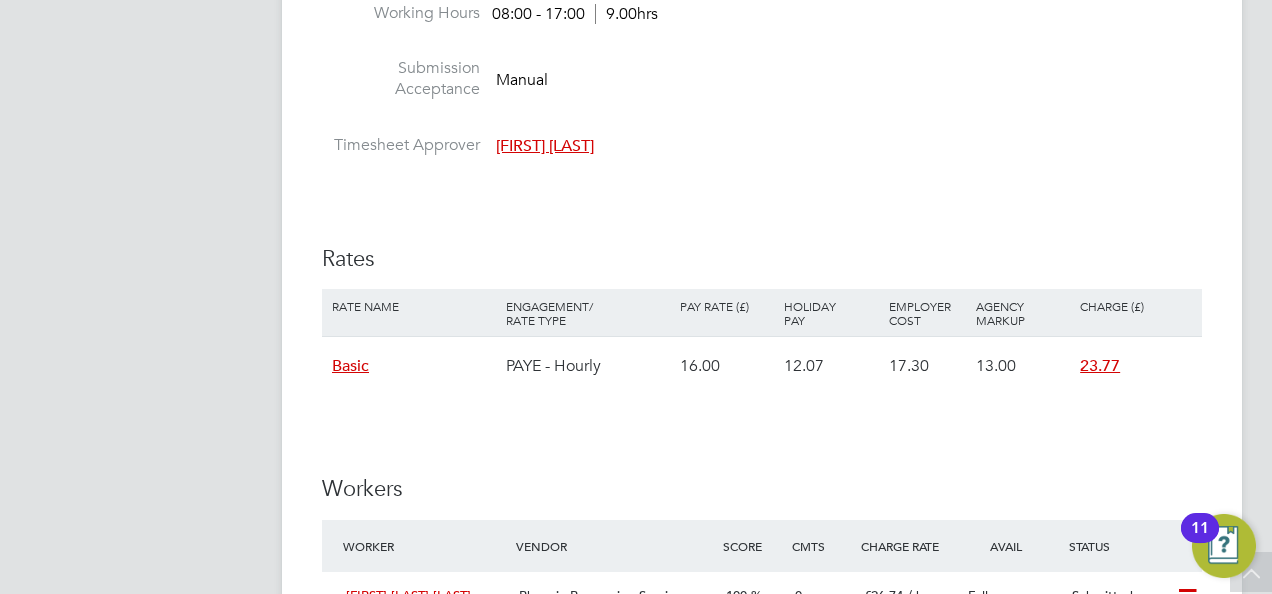 scroll, scrollTop: 1555, scrollLeft: 0, axis: vertical 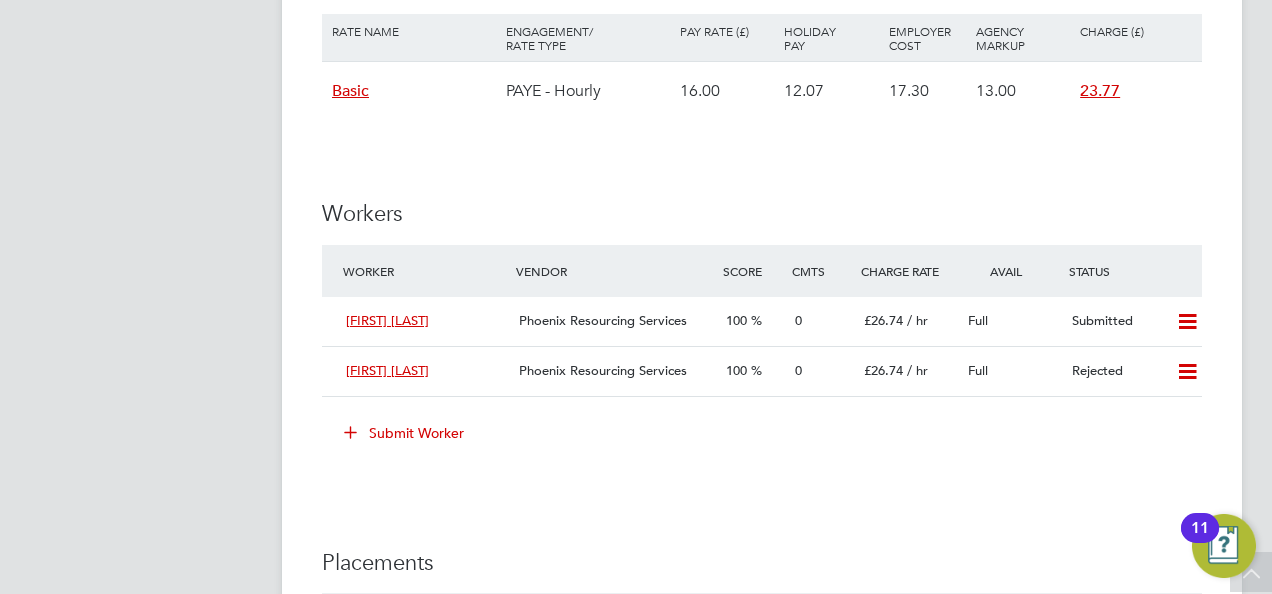 click on "Submit Worker" 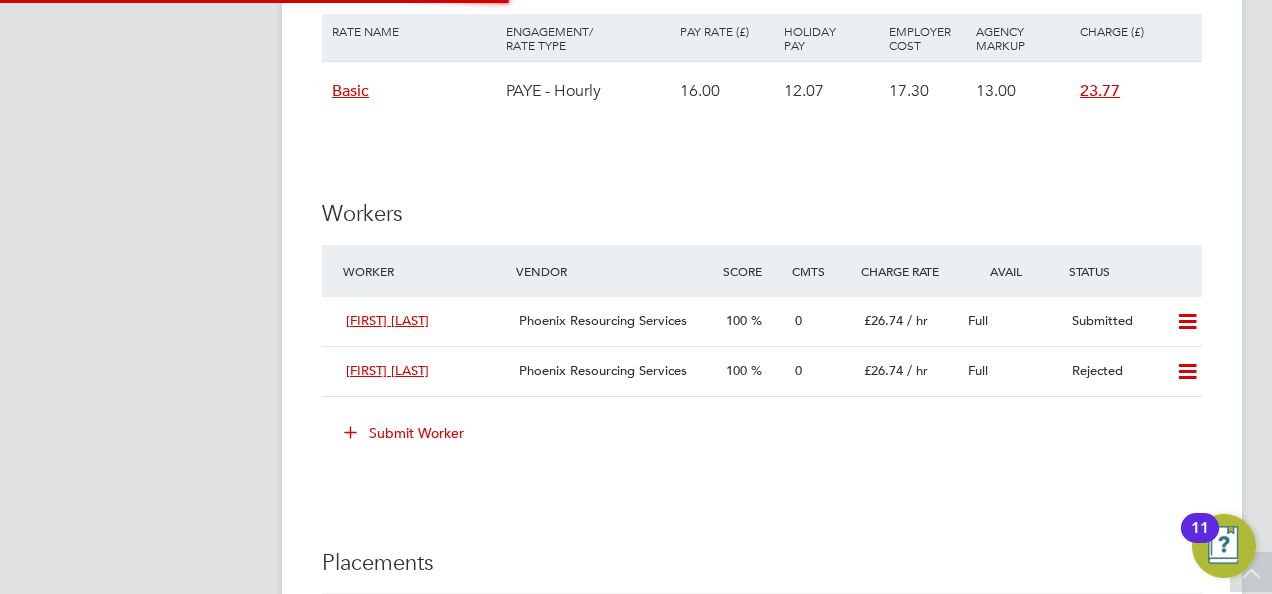 scroll, scrollTop: 10, scrollLeft: 10, axis: both 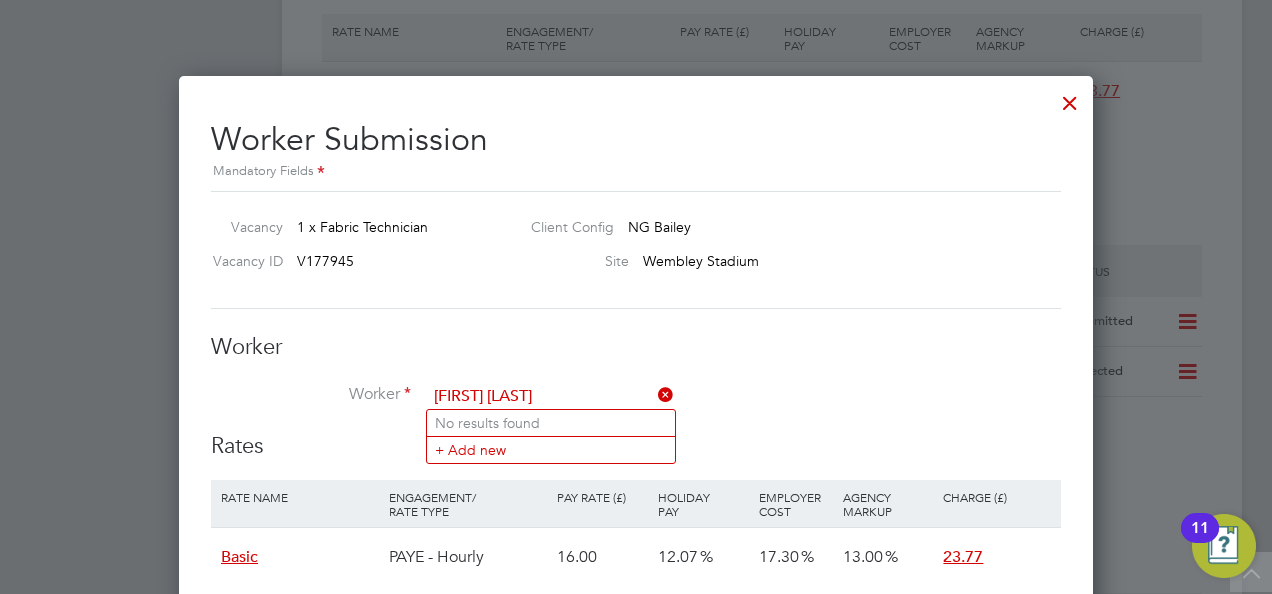 type on "oleksandr oleshko" 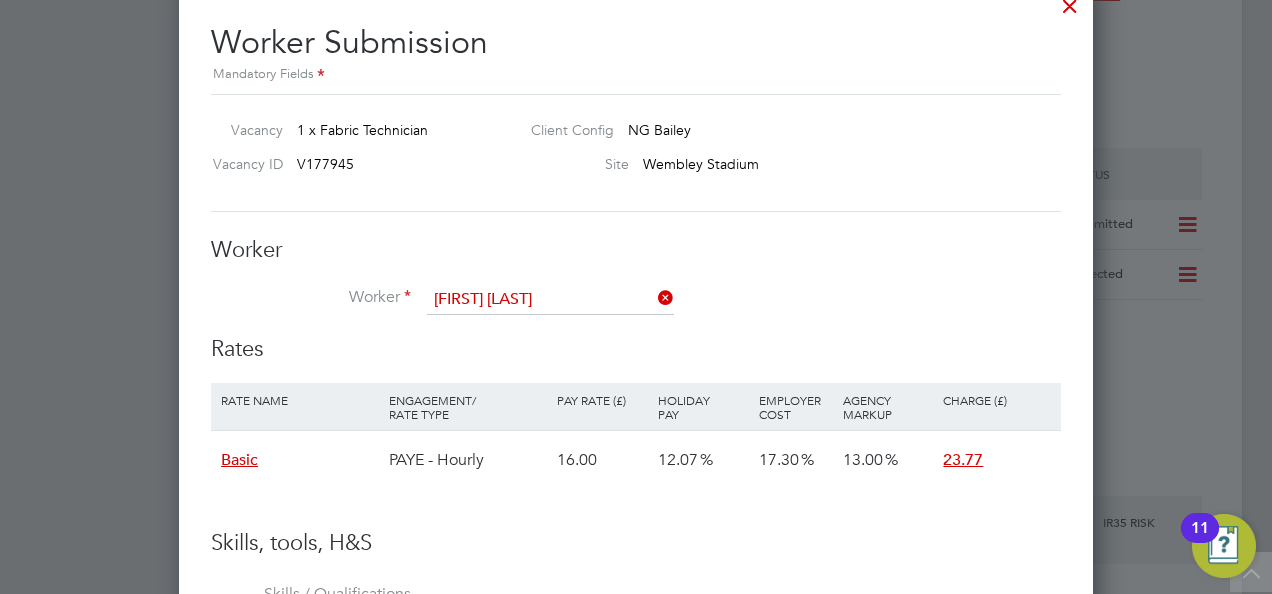 type 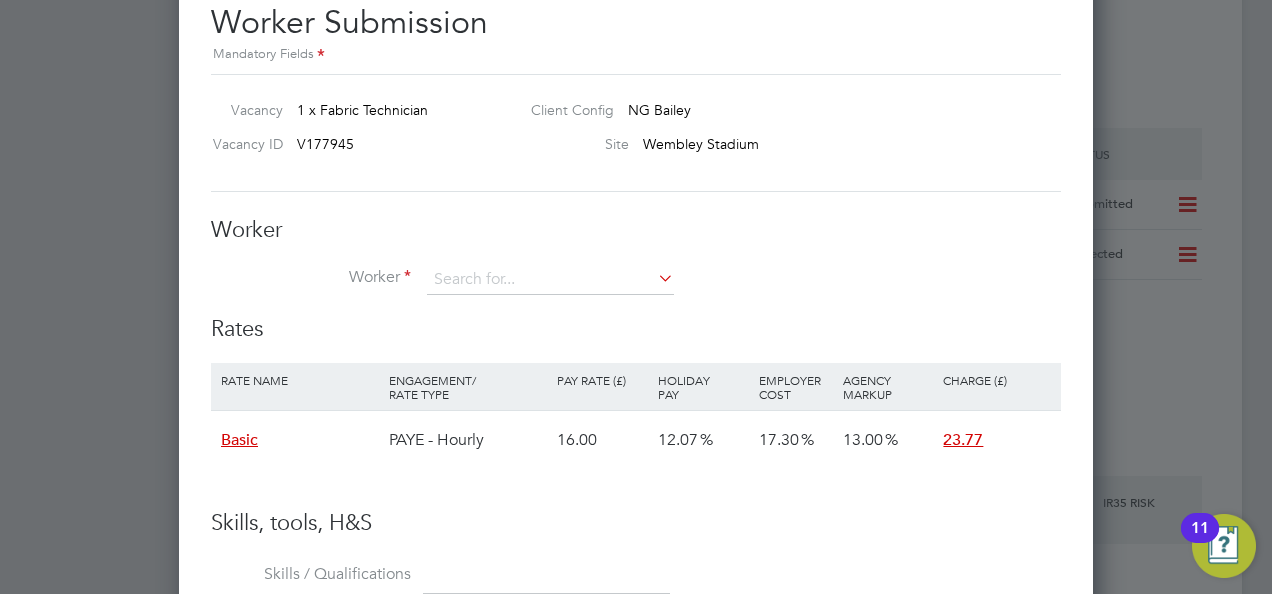 scroll, scrollTop: 1944, scrollLeft: 0, axis: vertical 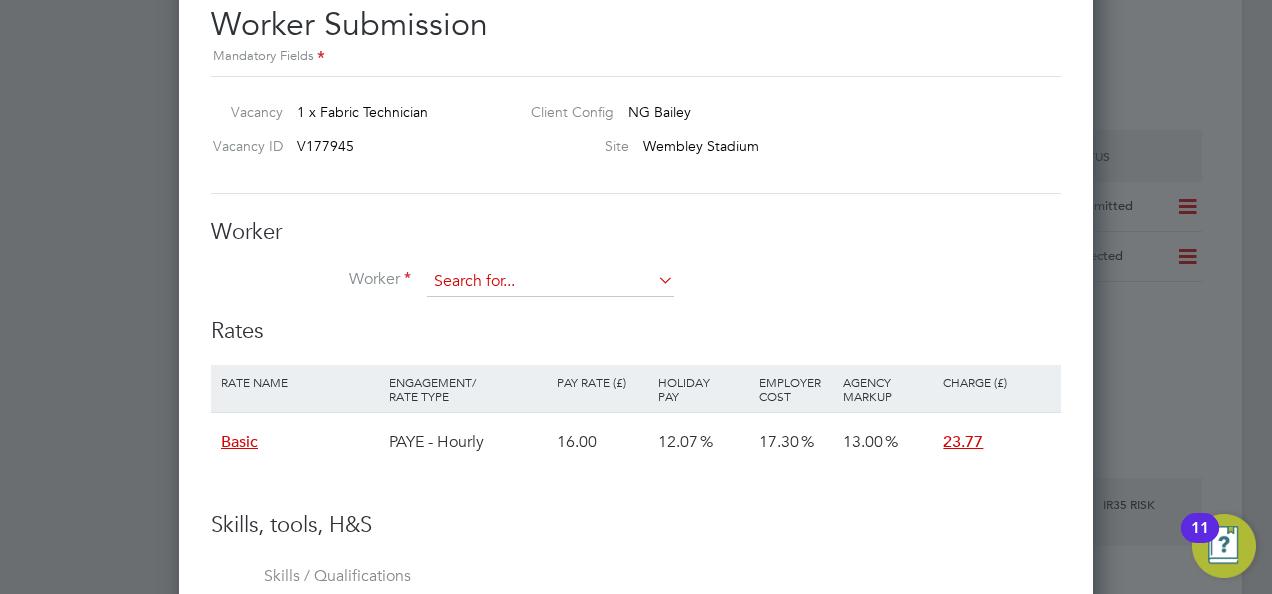 click at bounding box center [550, 282] 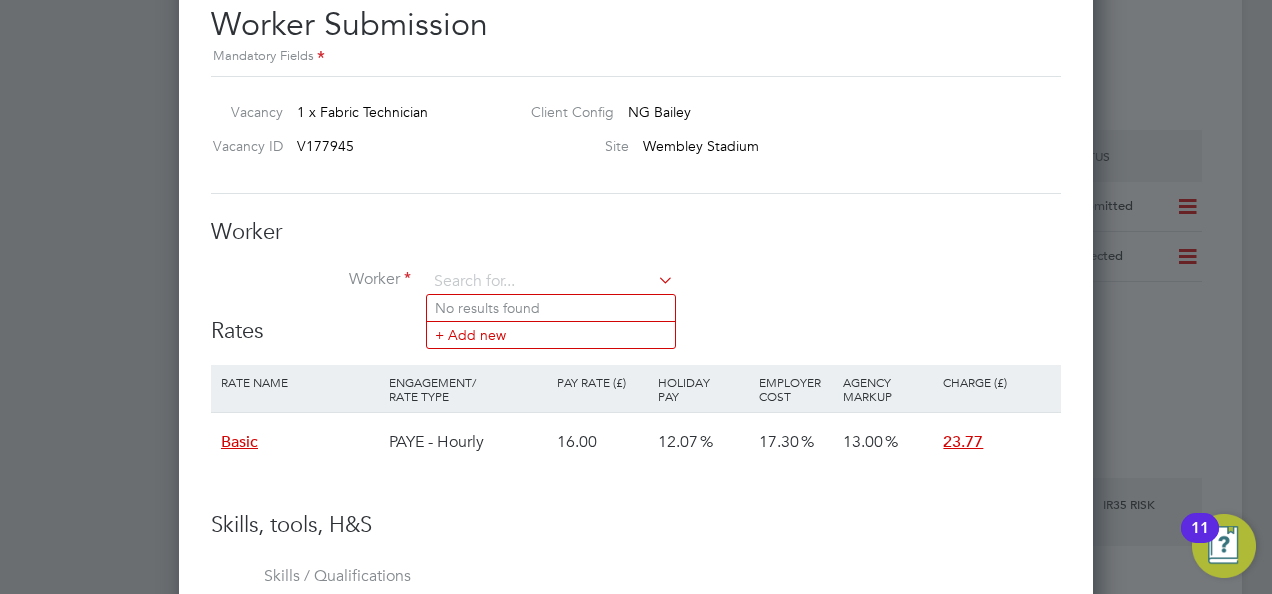 click at bounding box center [654, 280] 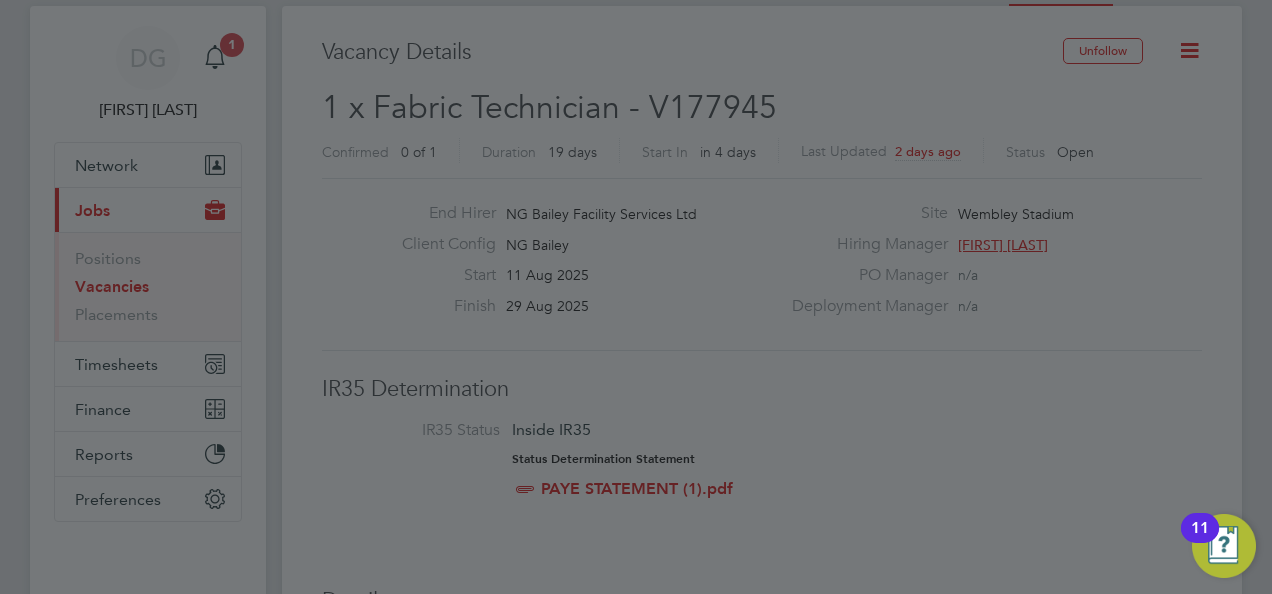 scroll, scrollTop: 0, scrollLeft: 0, axis: both 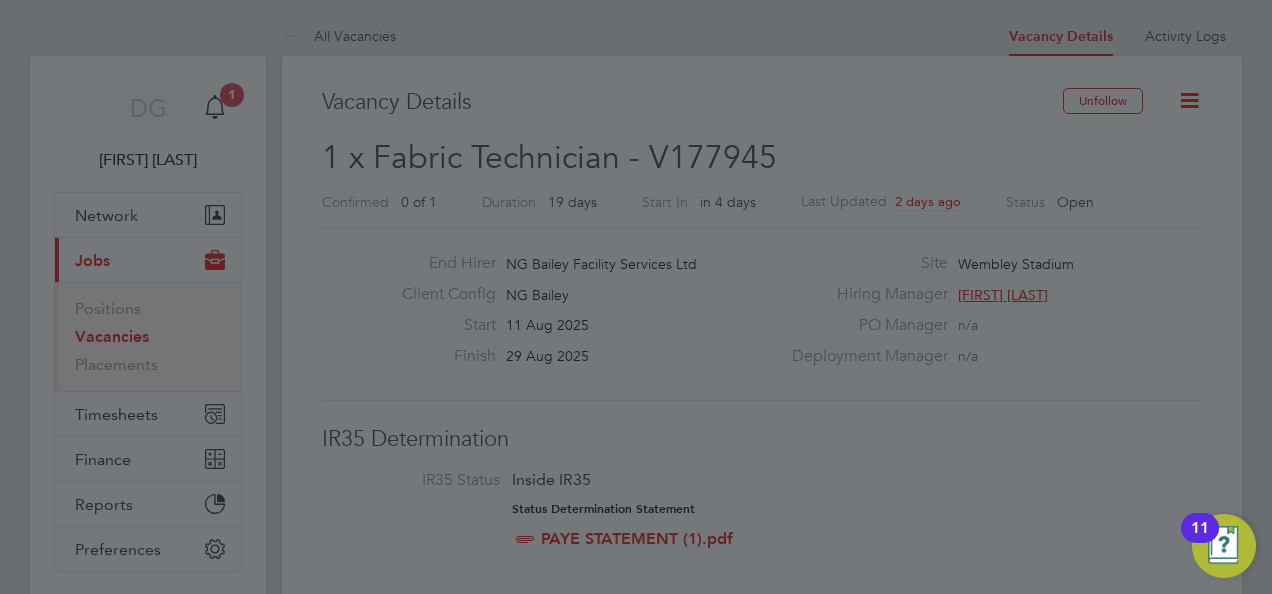 click 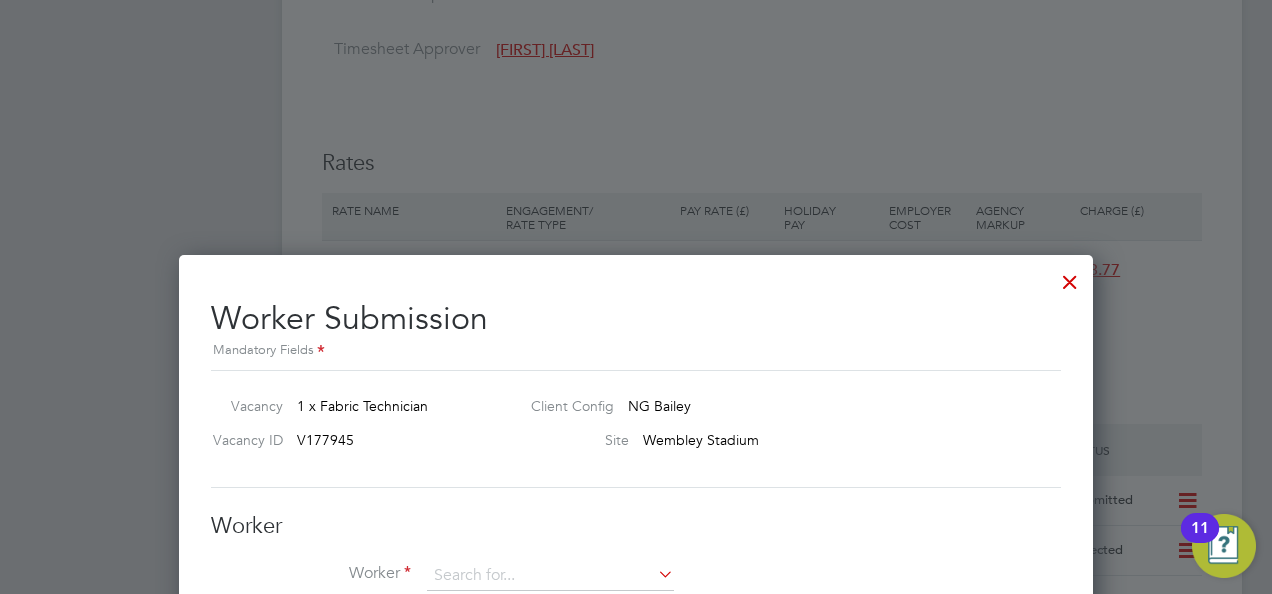scroll, scrollTop: 1650, scrollLeft: 0, axis: vertical 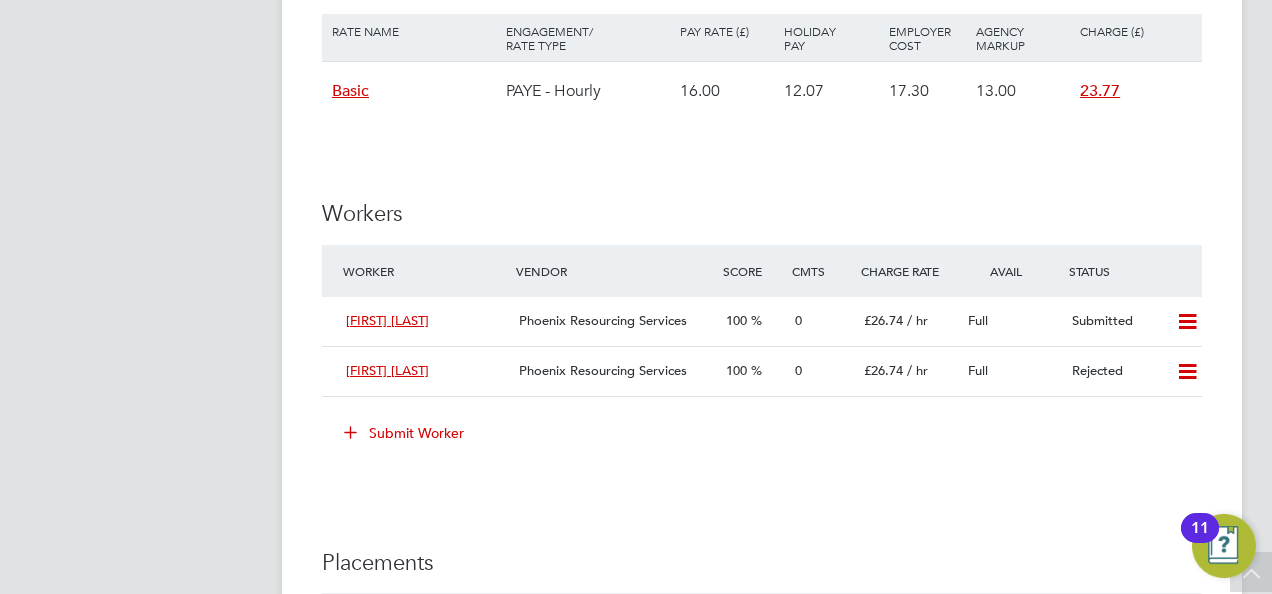 click on "Submit Worker" 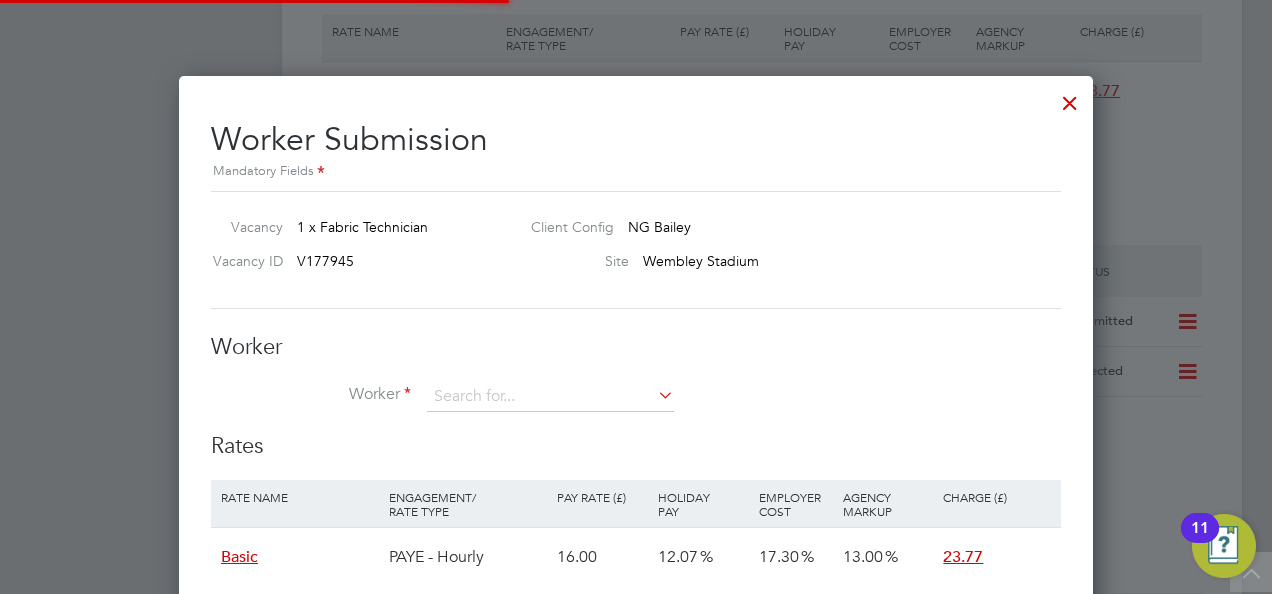 scroll, scrollTop: 10, scrollLeft: 10, axis: both 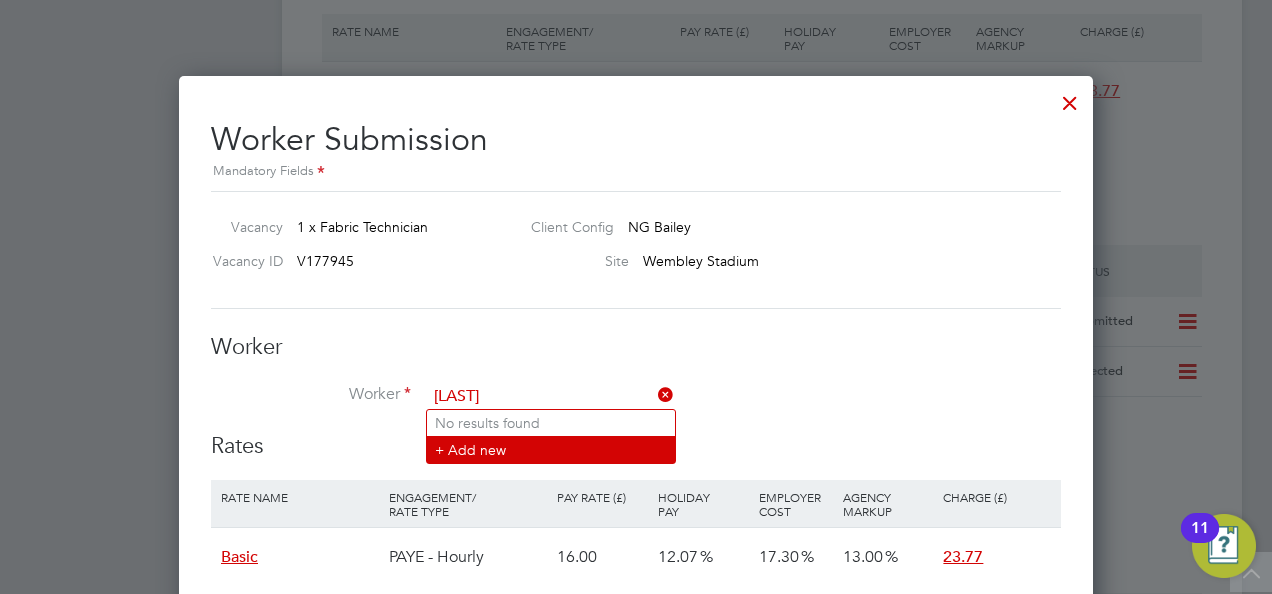 type on "oleshko" 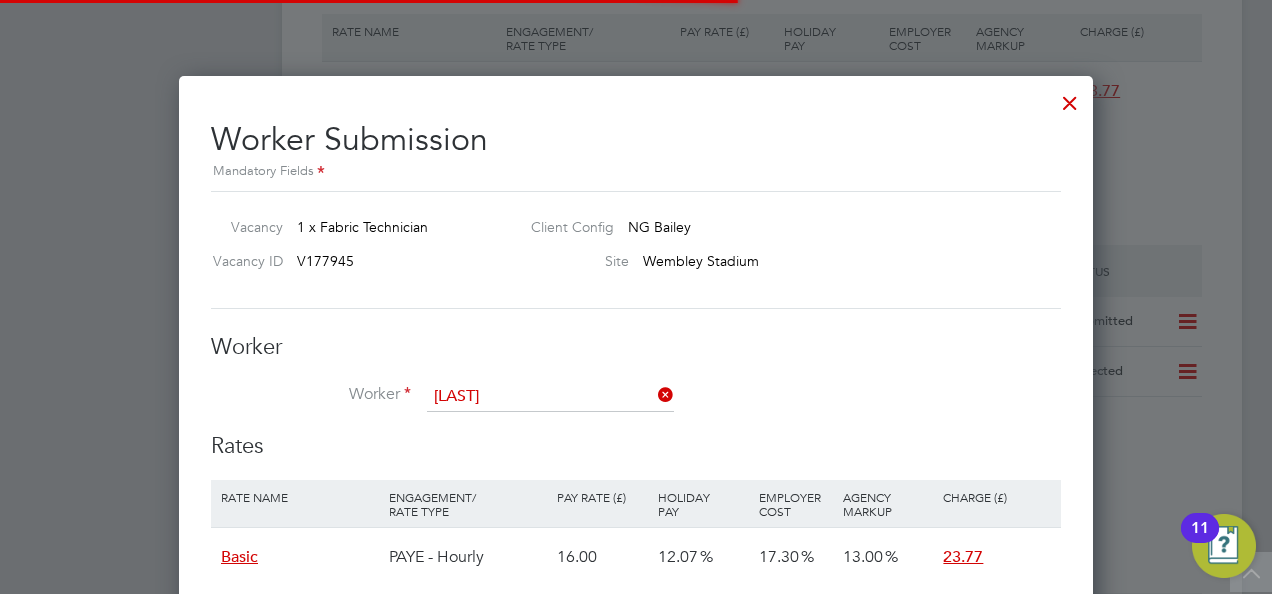 click on "+ Add new" 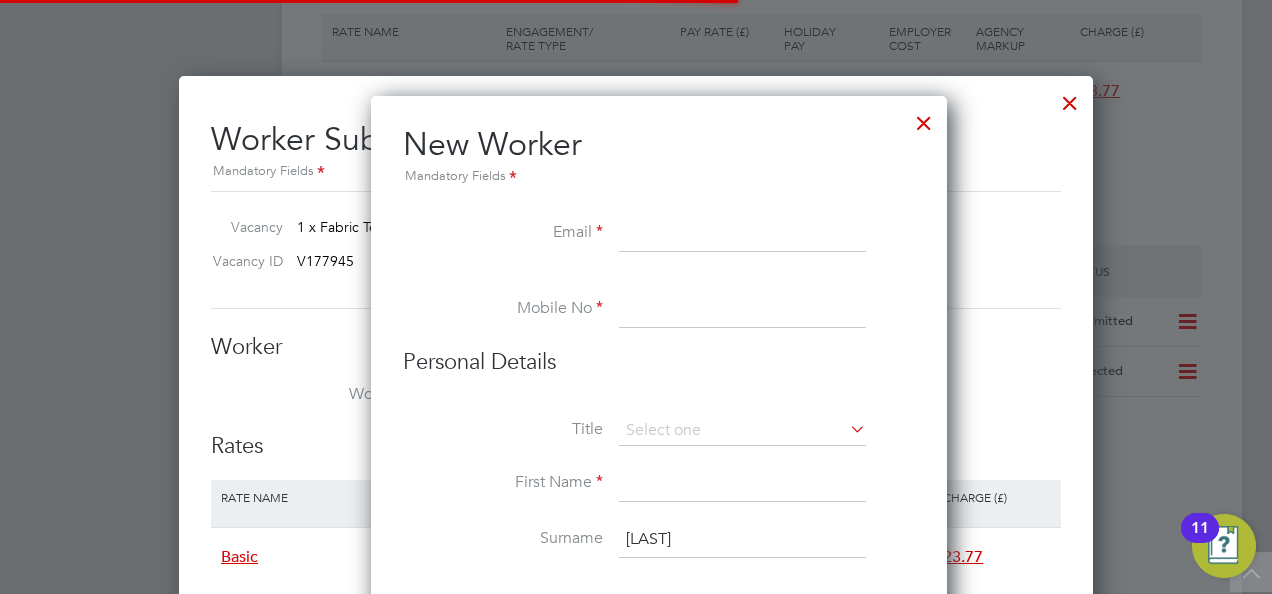 scroll, scrollTop: 10, scrollLeft: 10, axis: both 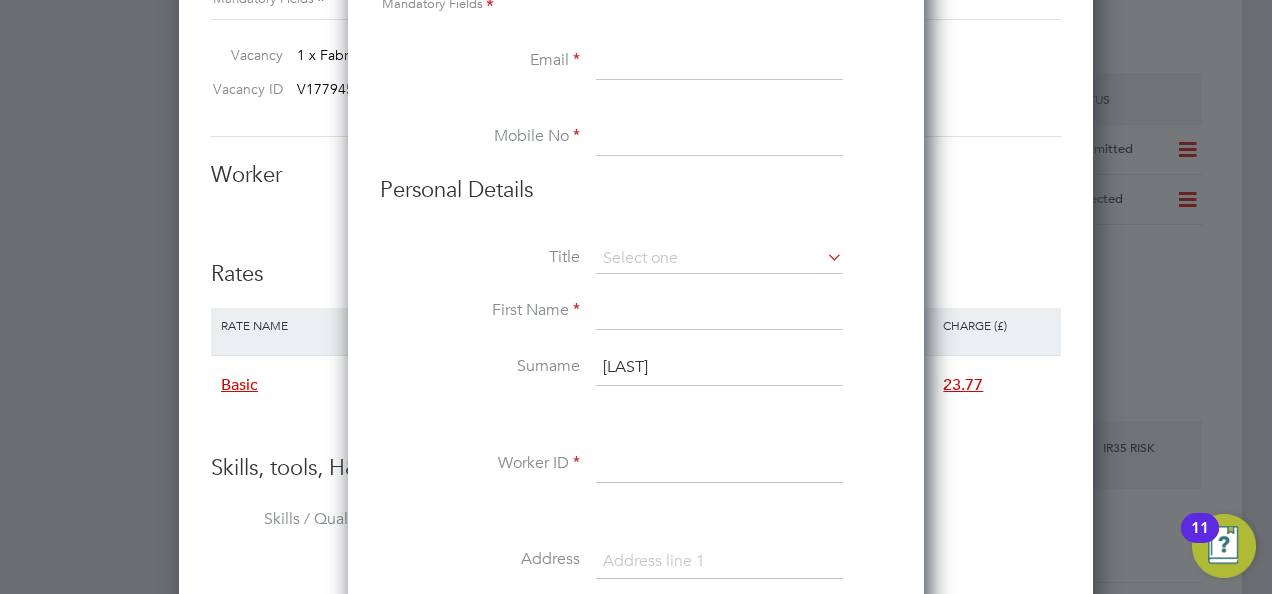 paste on "sashaspace1@icloud.com" 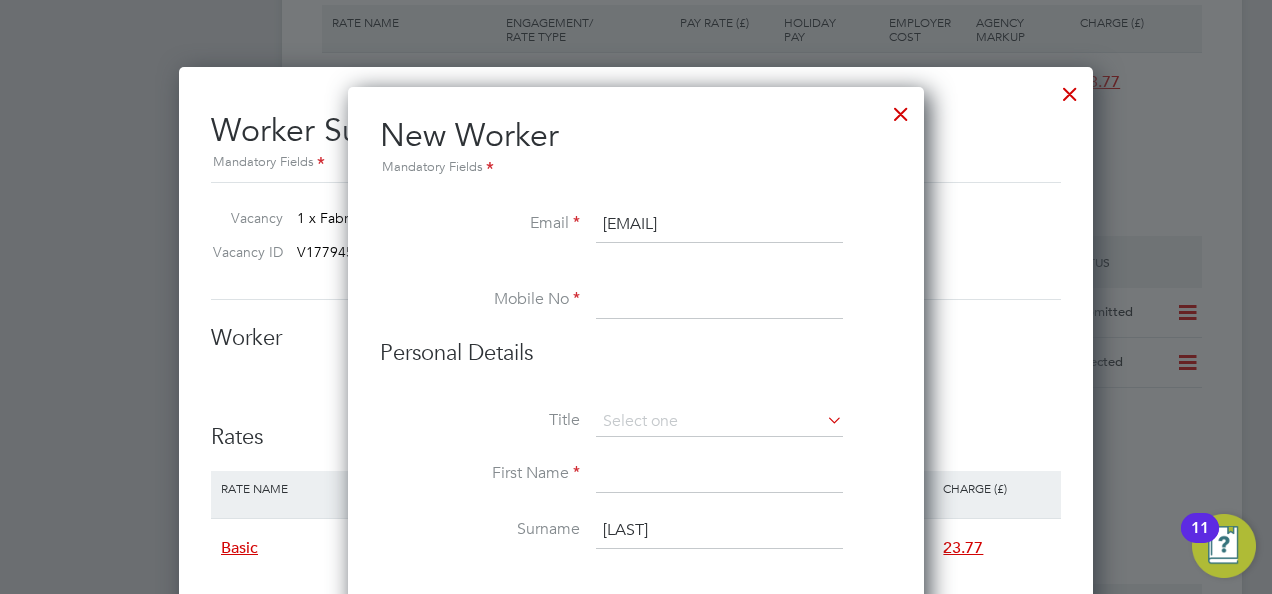 scroll, scrollTop: 1837, scrollLeft: 0, axis: vertical 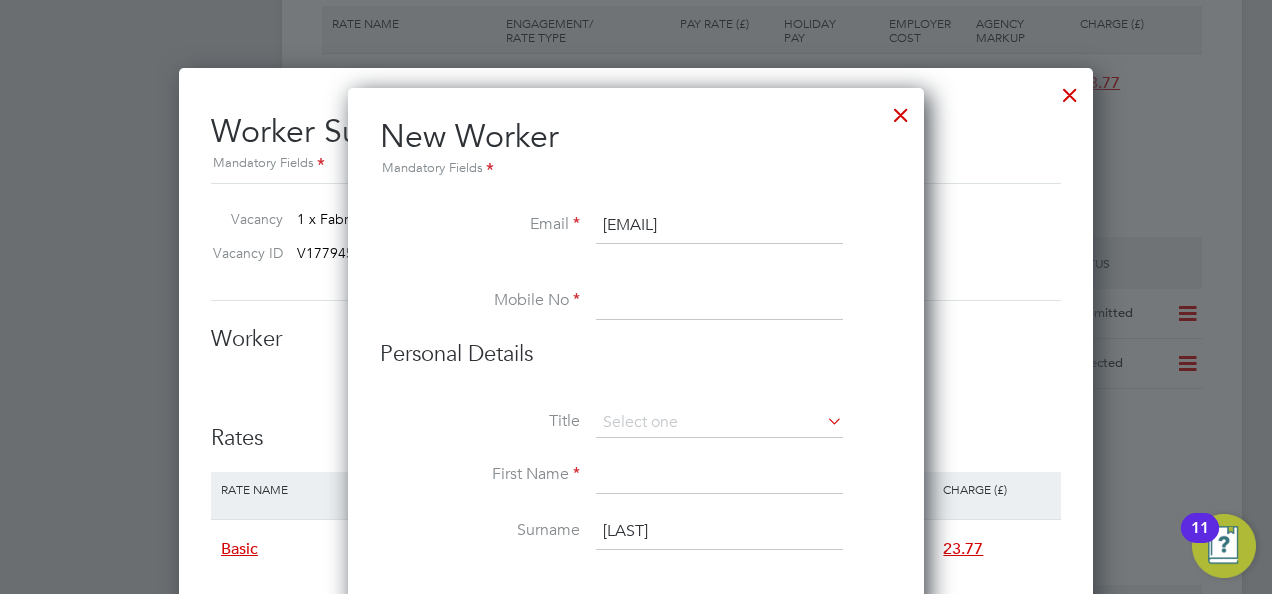 type on "sashaspace1@icloud.com" 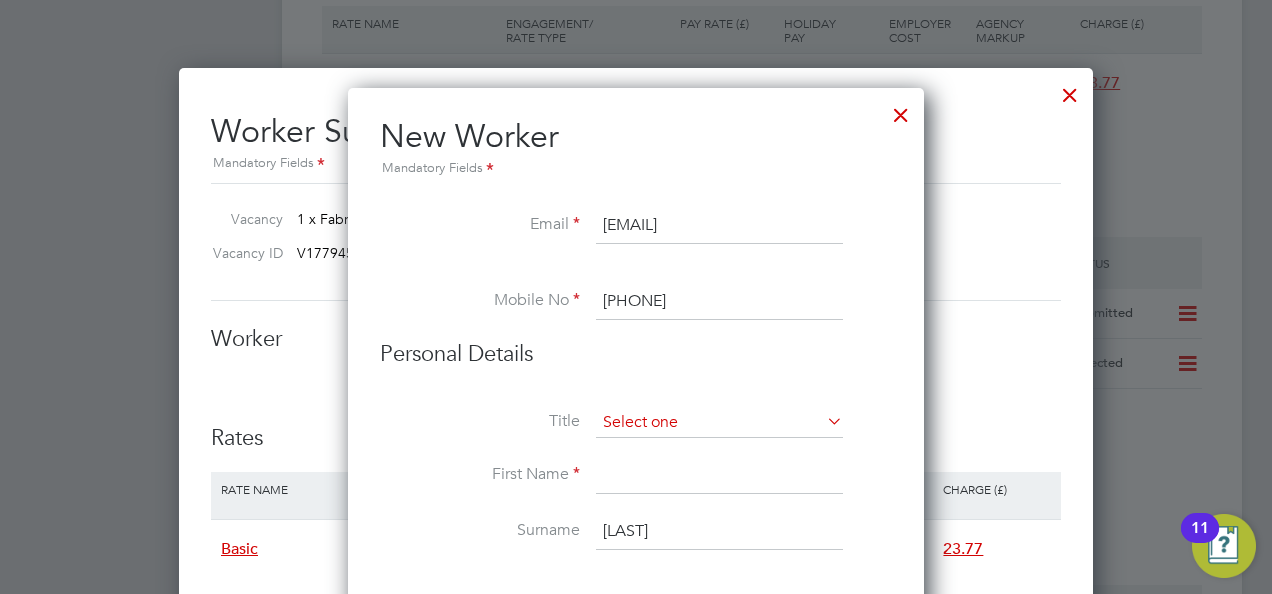 type on "+44 7308792252" 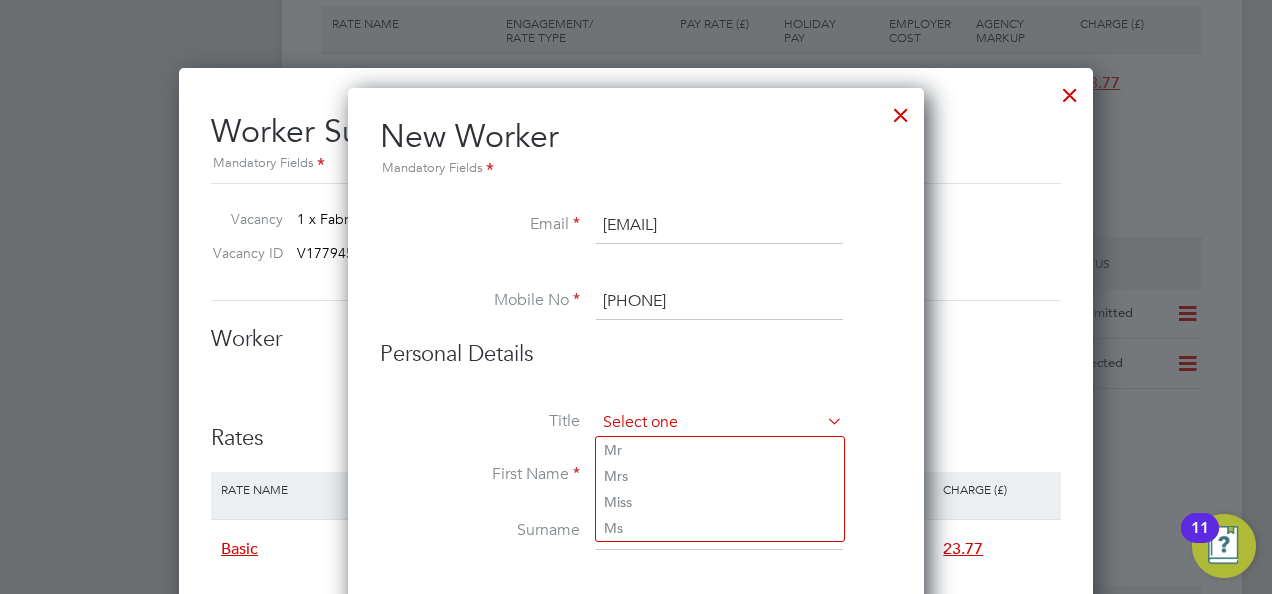 click at bounding box center (719, 423) 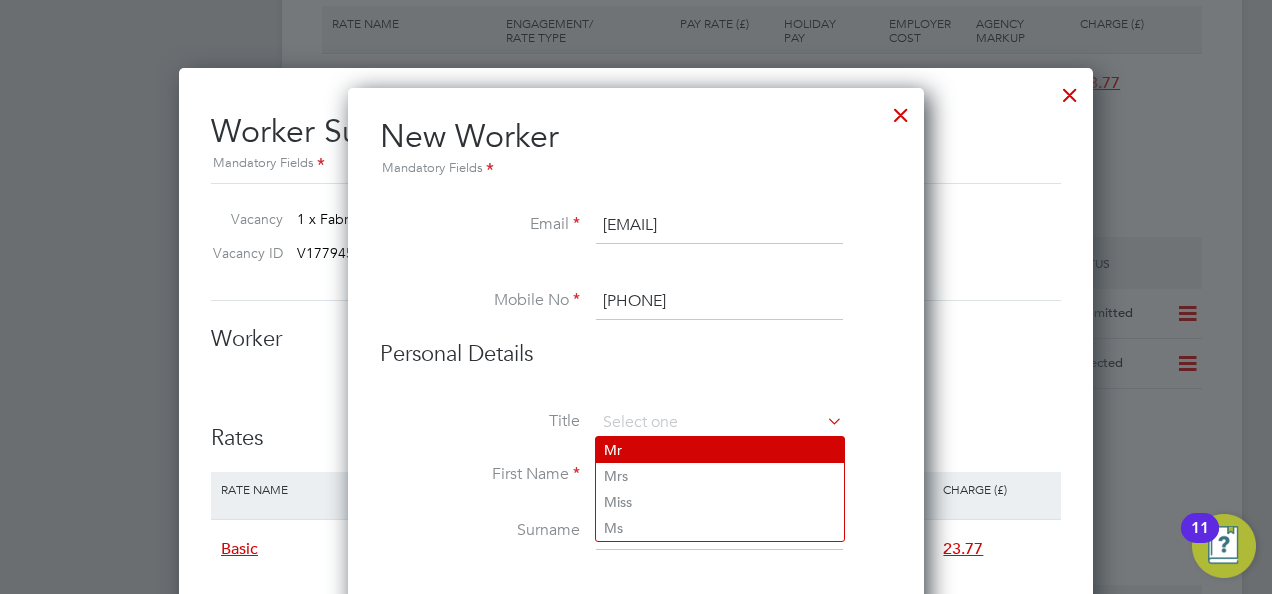 click on "Mr" 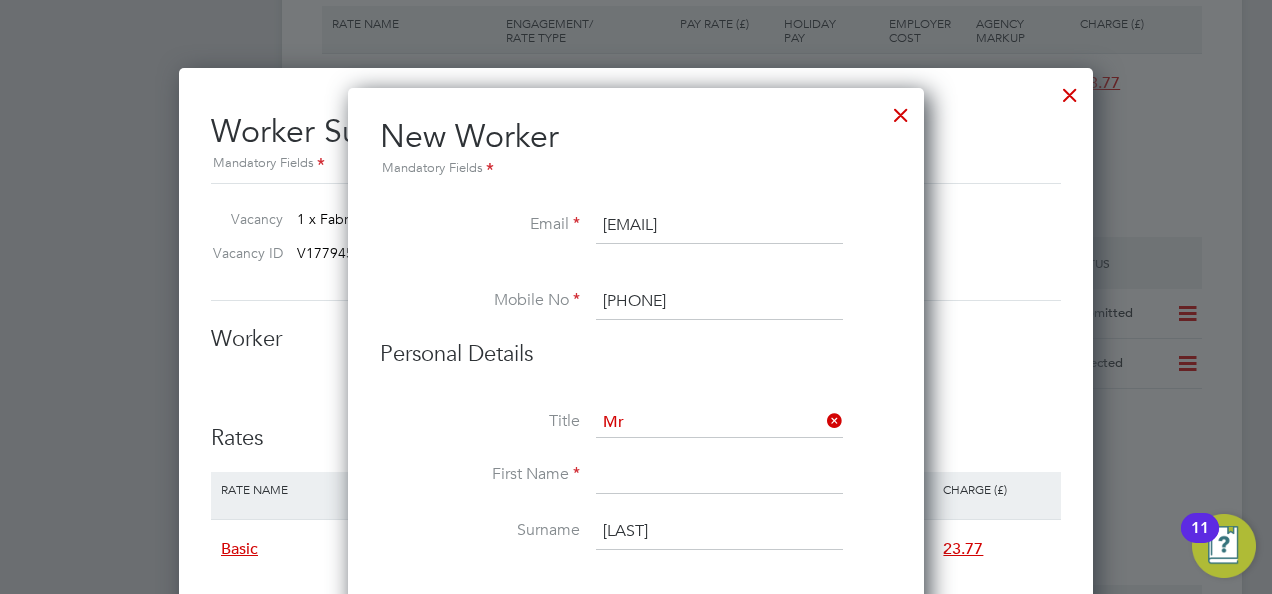 click at bounding box center [719, 476] 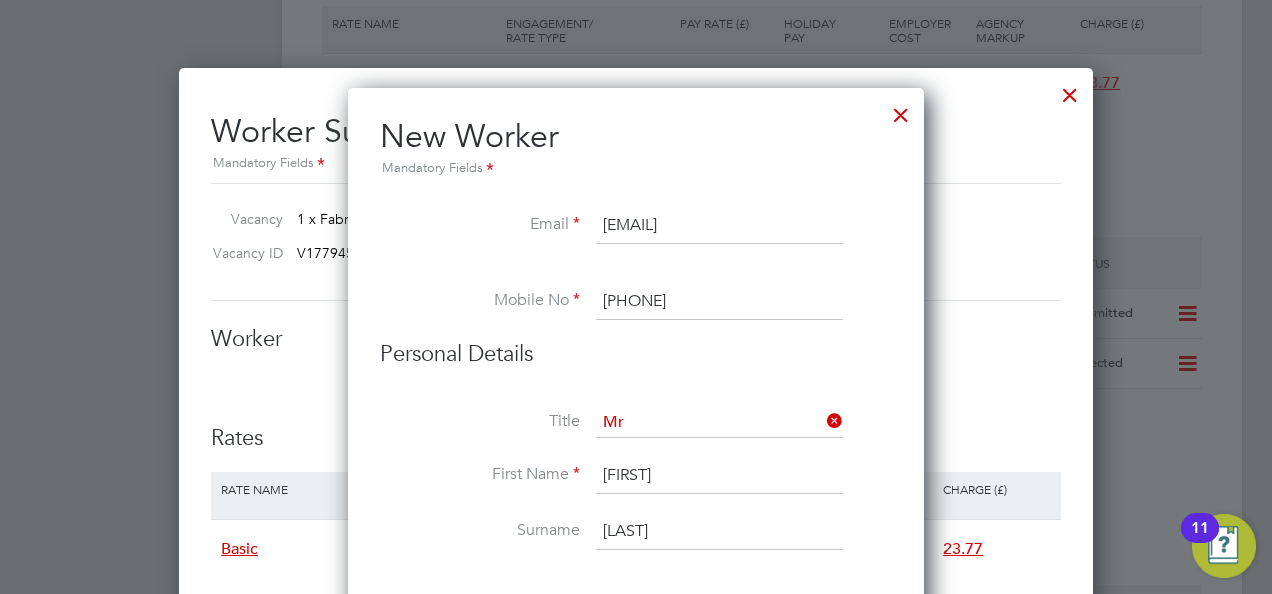 type on "Oleksandr" 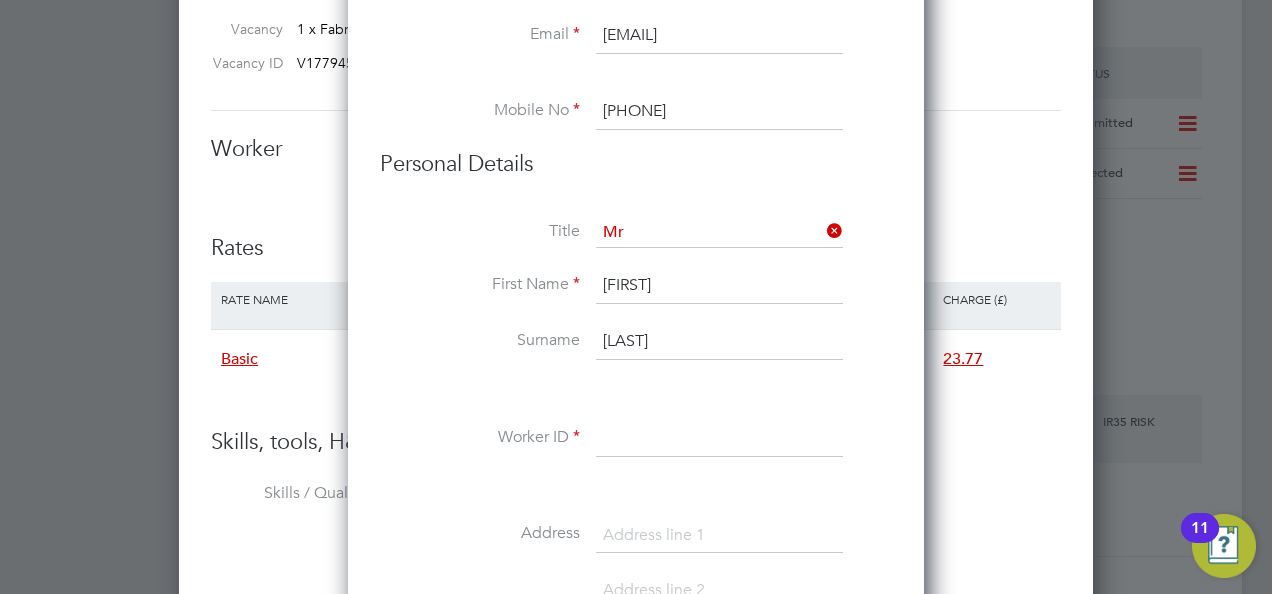 type on "Oleshko" 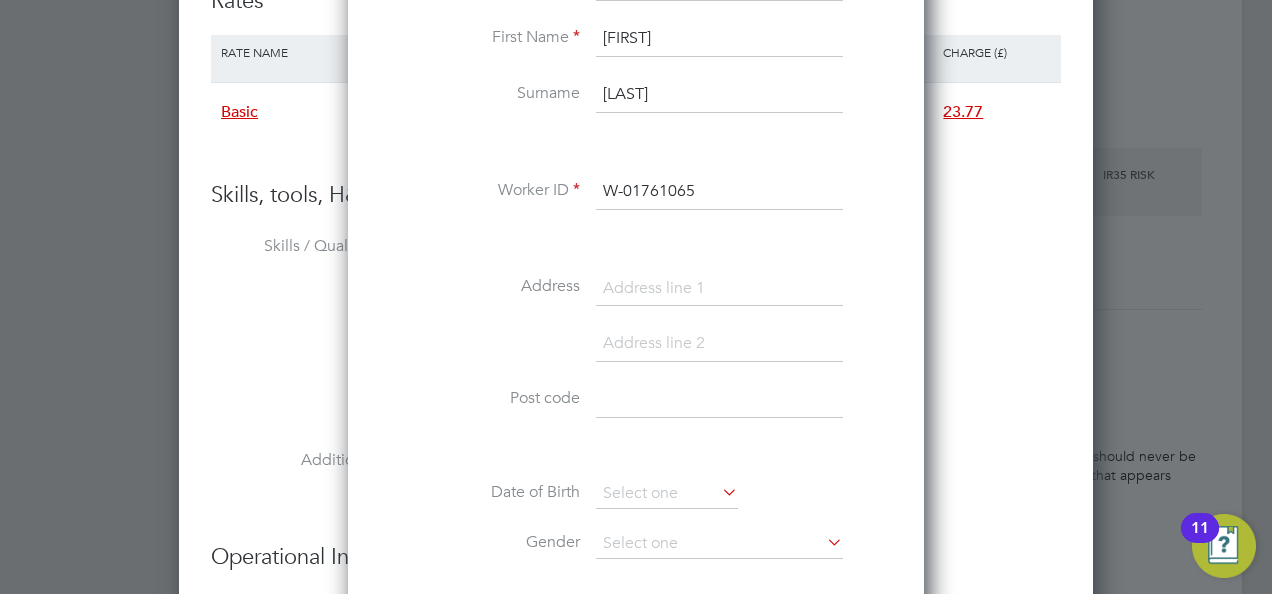 scroll, scrollTop: 2273, scrollLeft: 0, axis: vertical 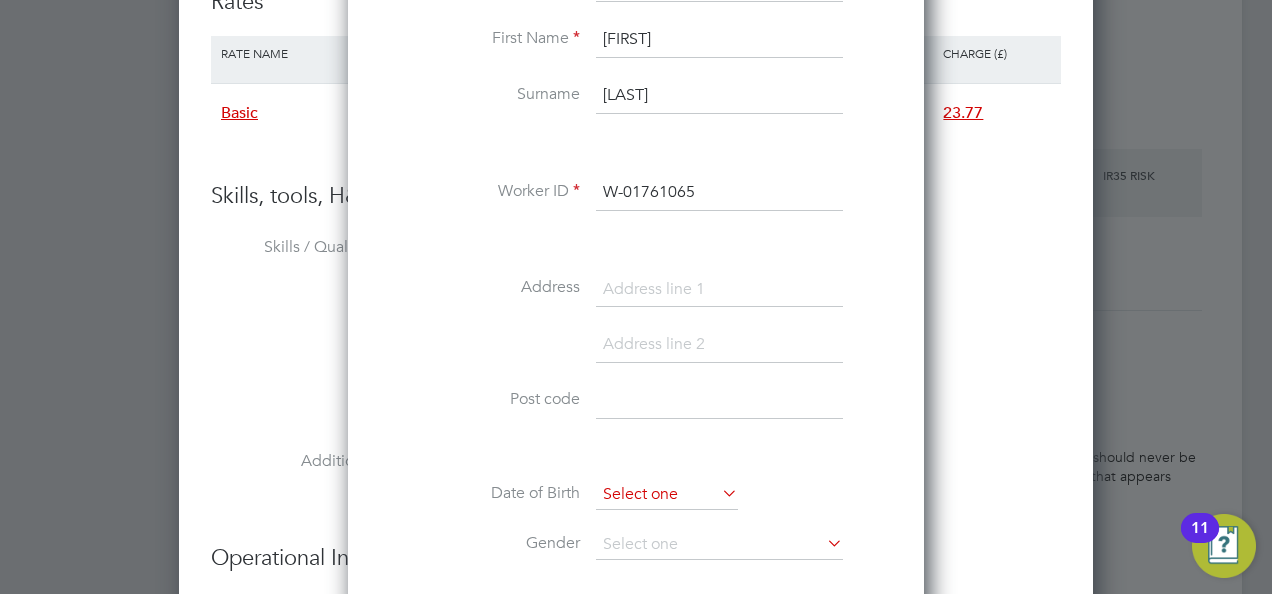 type on "W-01761065" 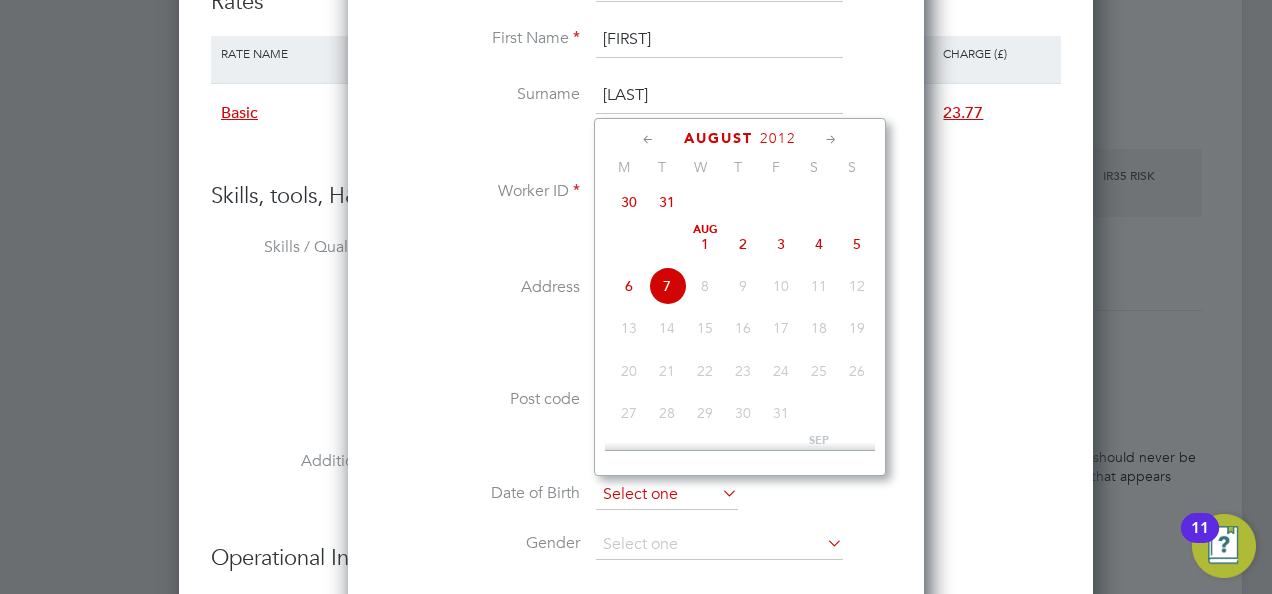 click at bounding box center (667, 495) 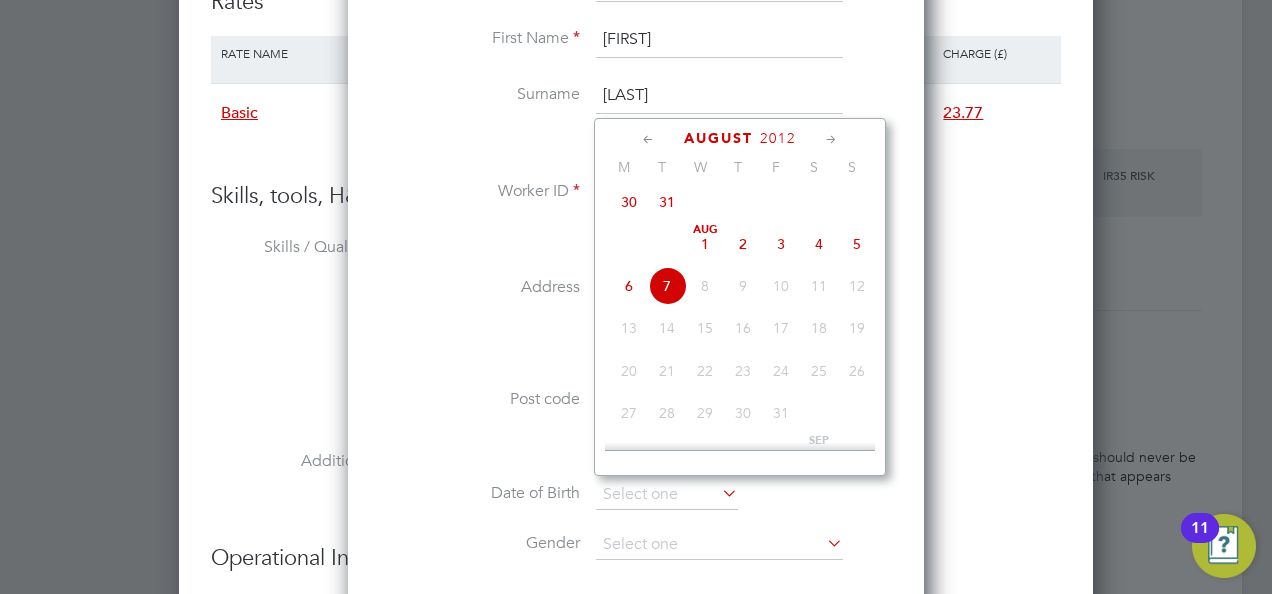 click at bounding box center (636, 449) 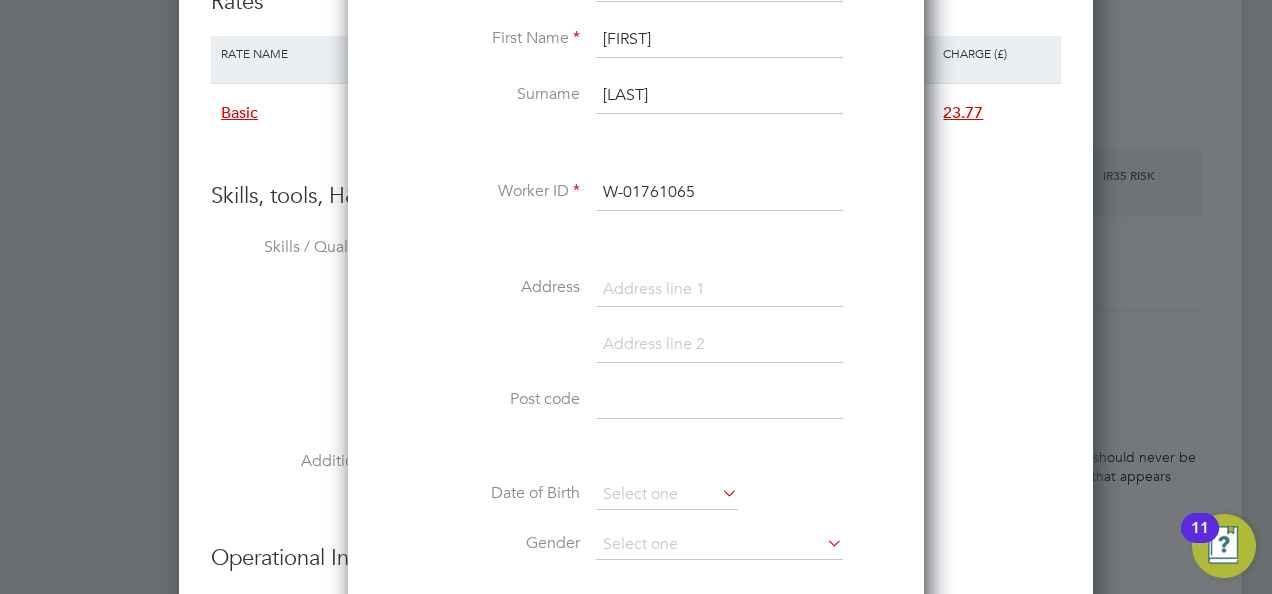 scroll, scrollTop: 2670, scrollLeft: 0, axis: vertical 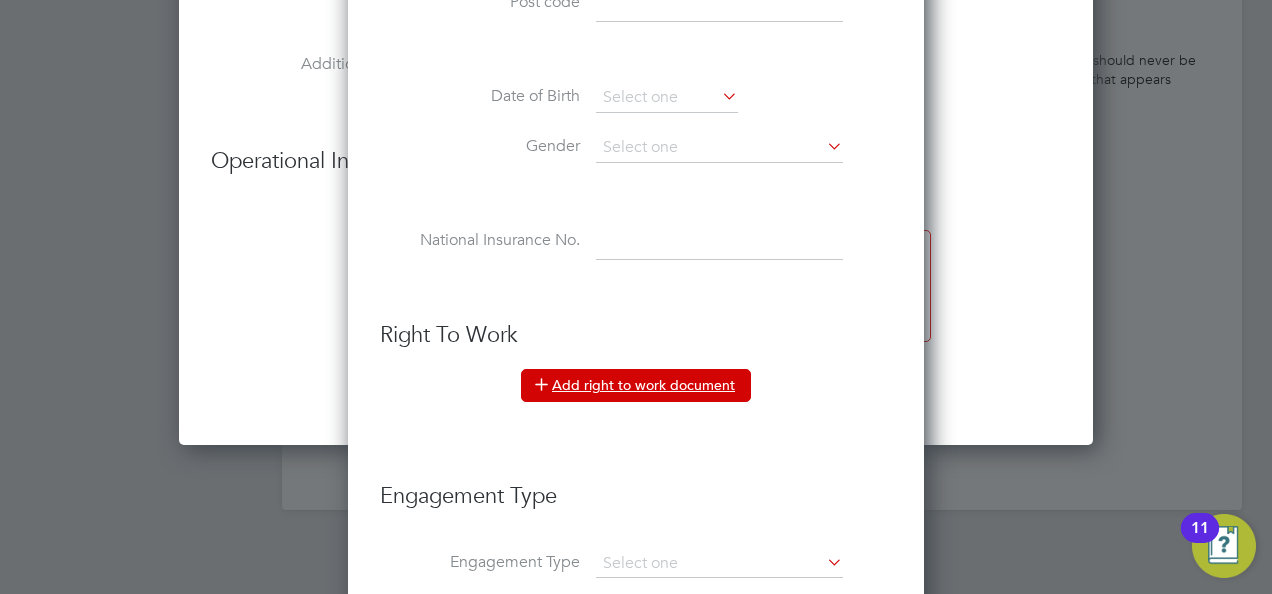 click on "Add right to work document" at bounding box center [636, 385] 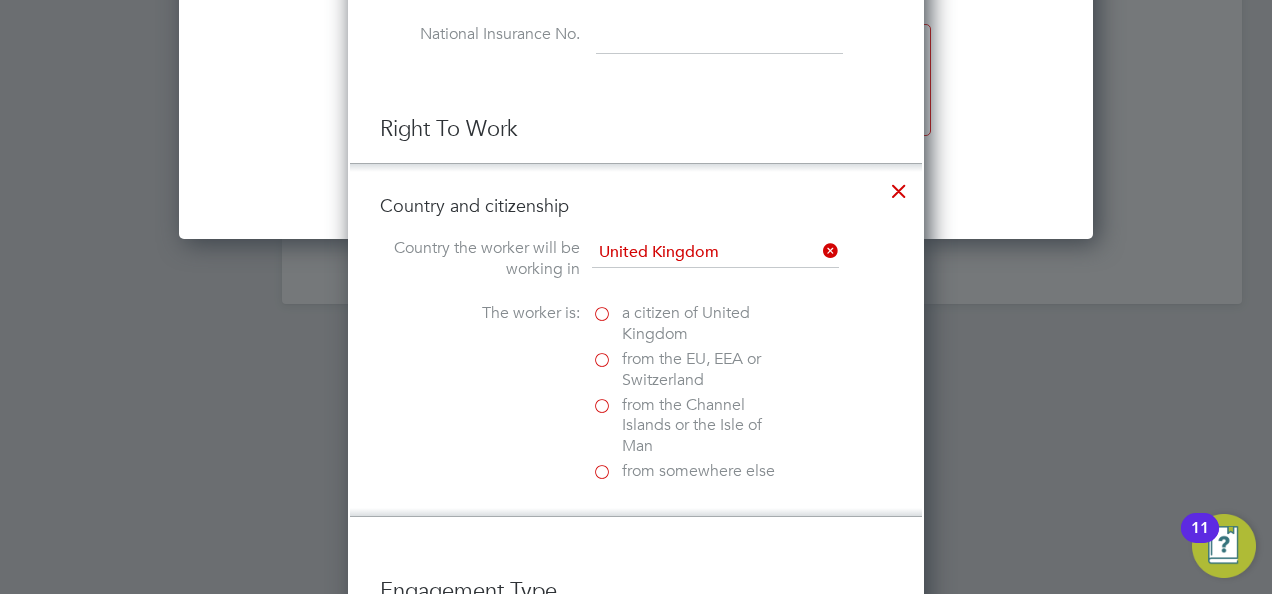 scroll, scrollTop: 2878, scrollLeft: 0, axis: vertical 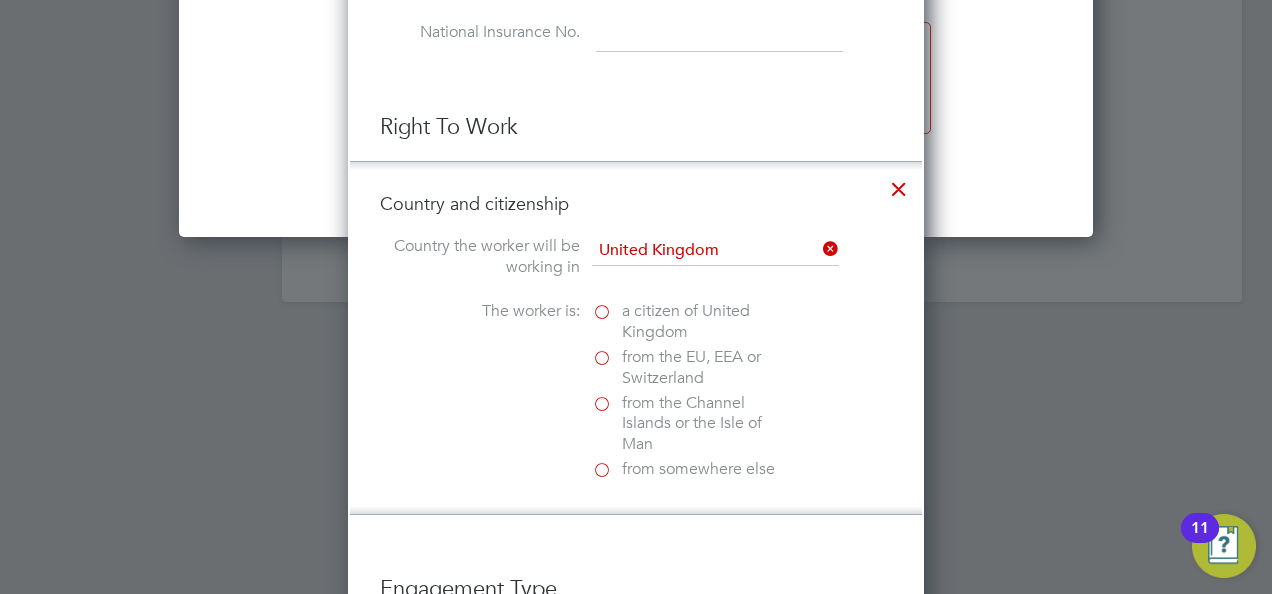 click on "a citizen of United Kingdom" at bounding box center (692, 322) 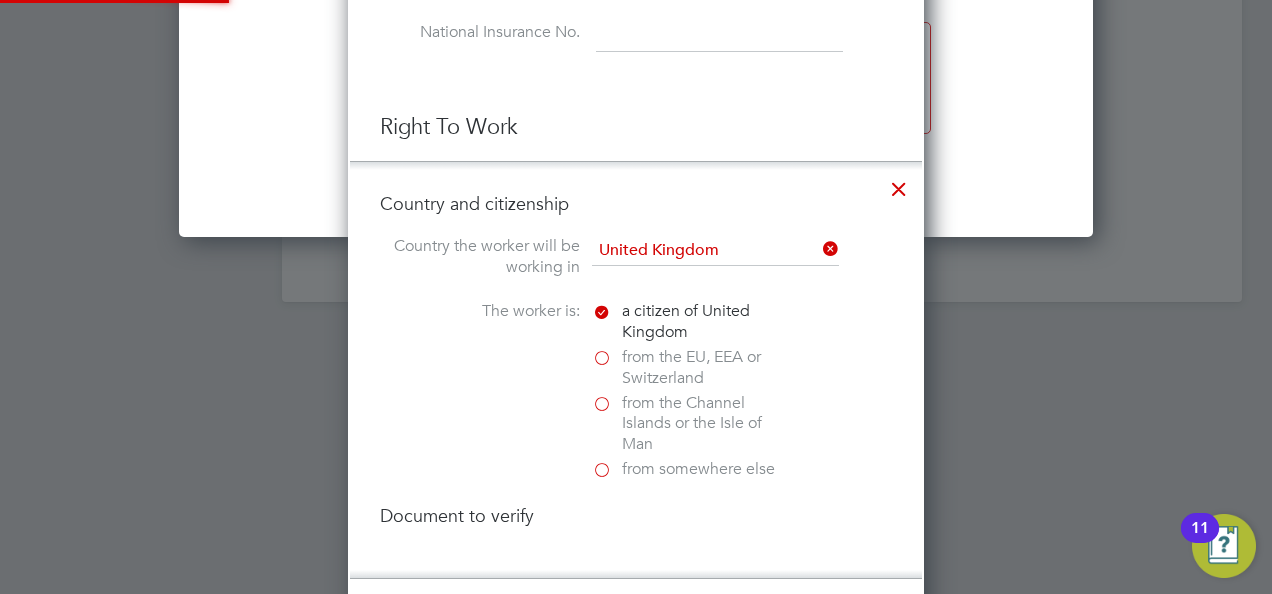 scroll, scrollTop: 10, scrollLeft: 10, axis: both 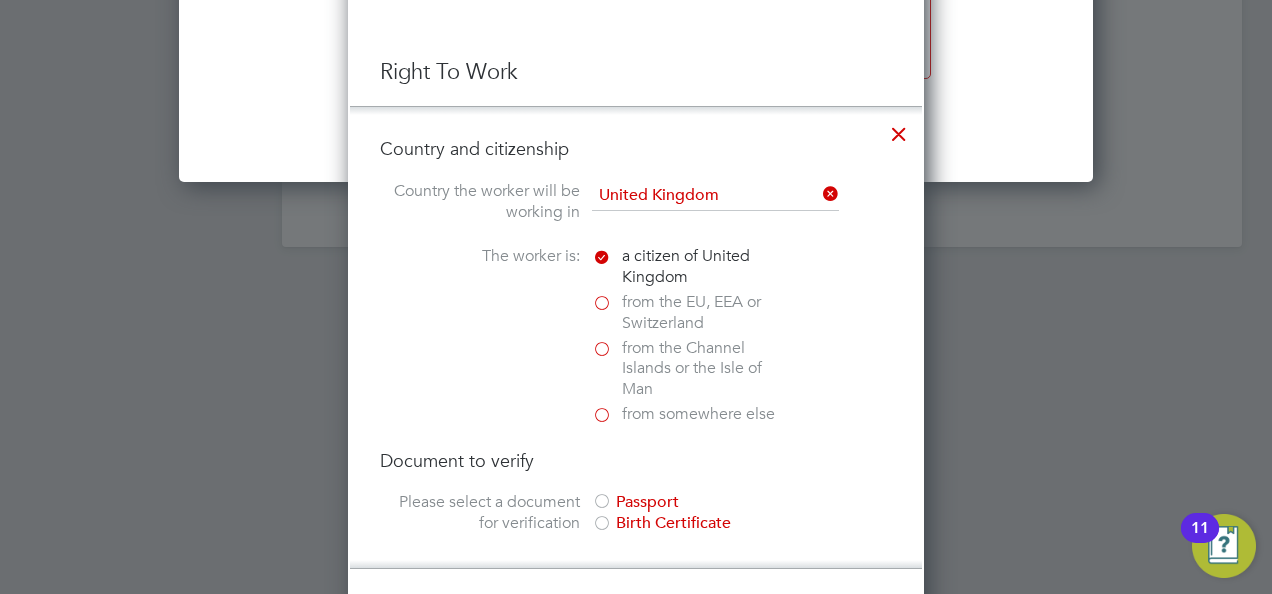 click on "from the EU, EEA or Switzerland" at bounding box center (692, 313) 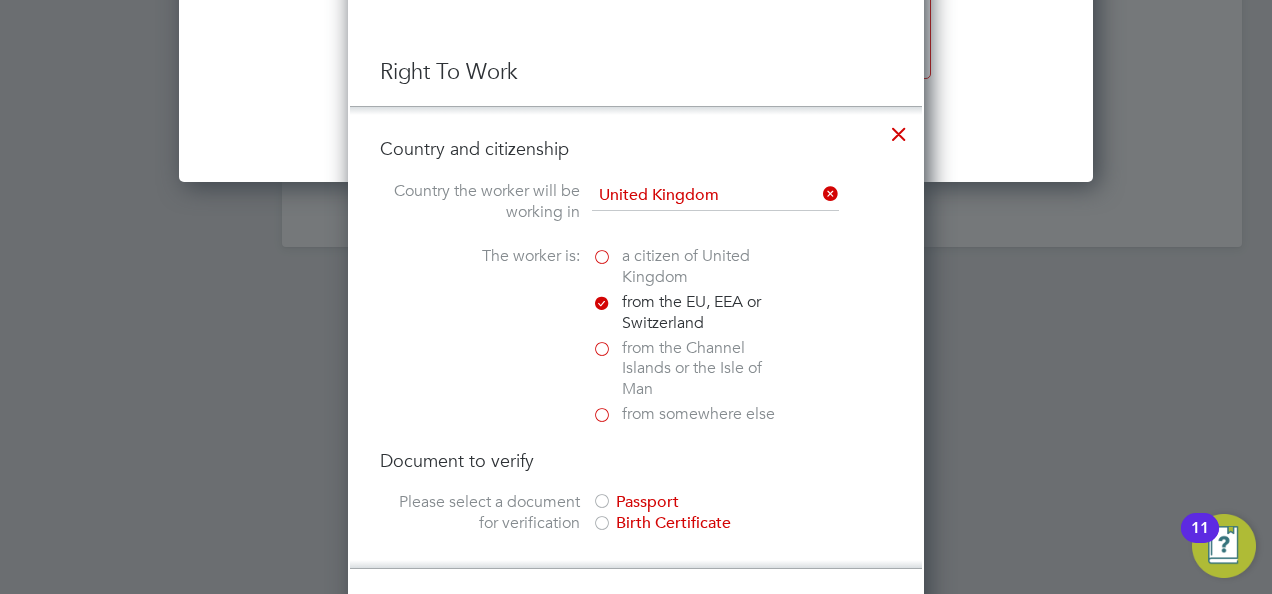 scroll, scrollTop: 10, scrollLeft: 10, axis: both 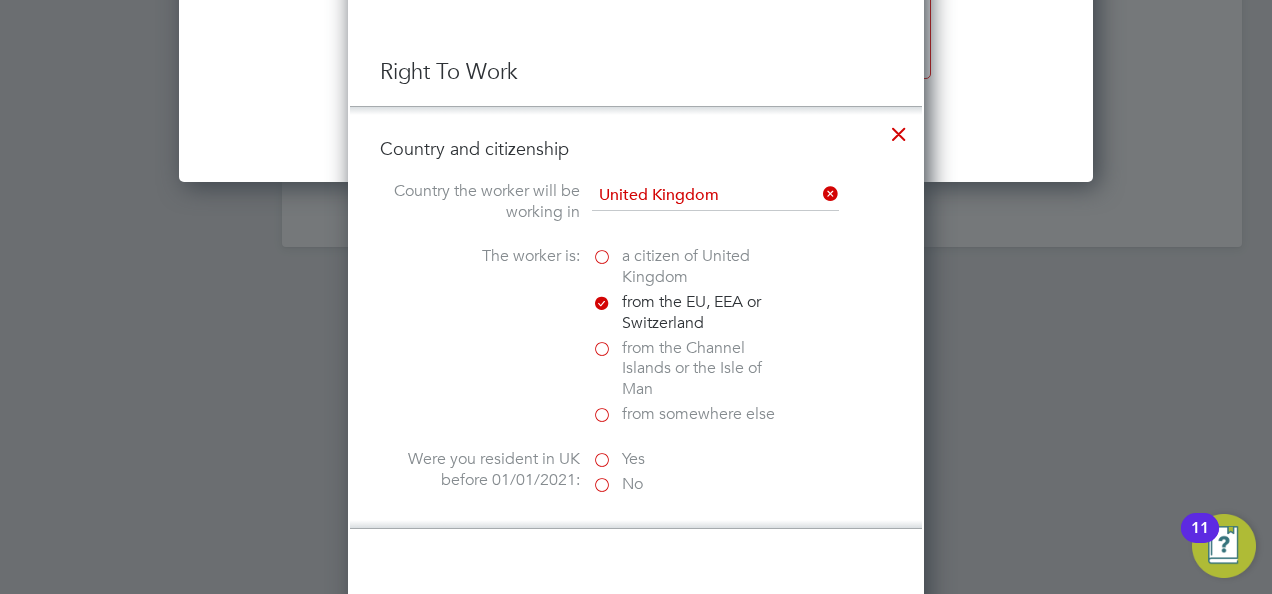 click on "Yes" at bounding box center [692, 459] 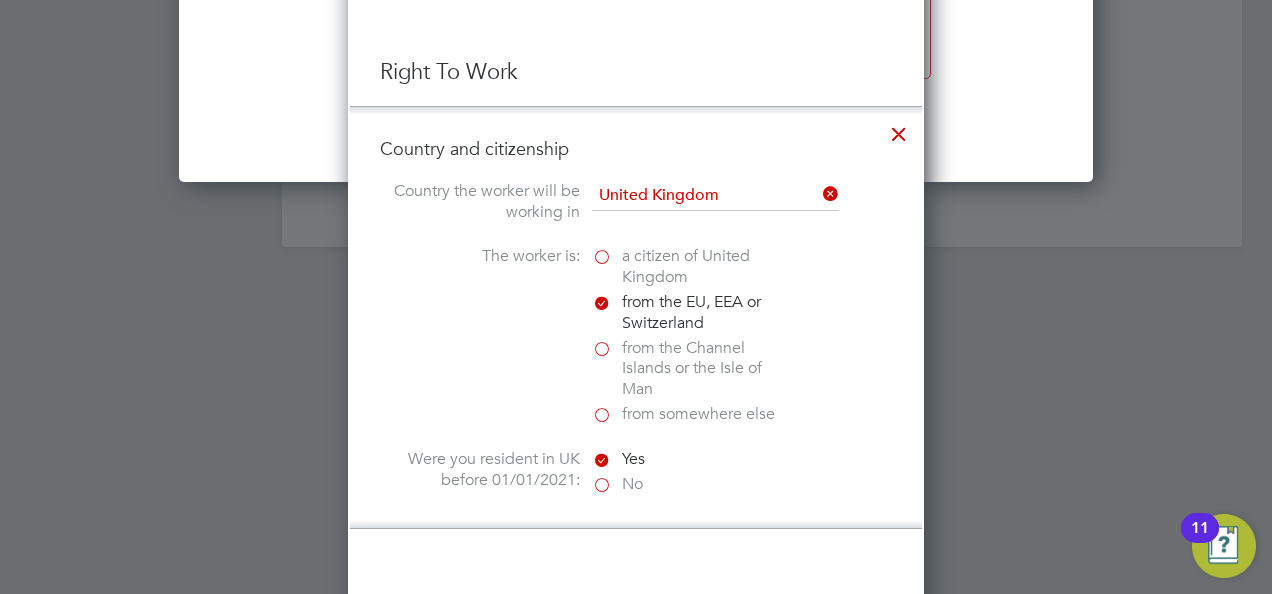 scroll, scrollTop: 10, scrollLeft: 10, axis: both 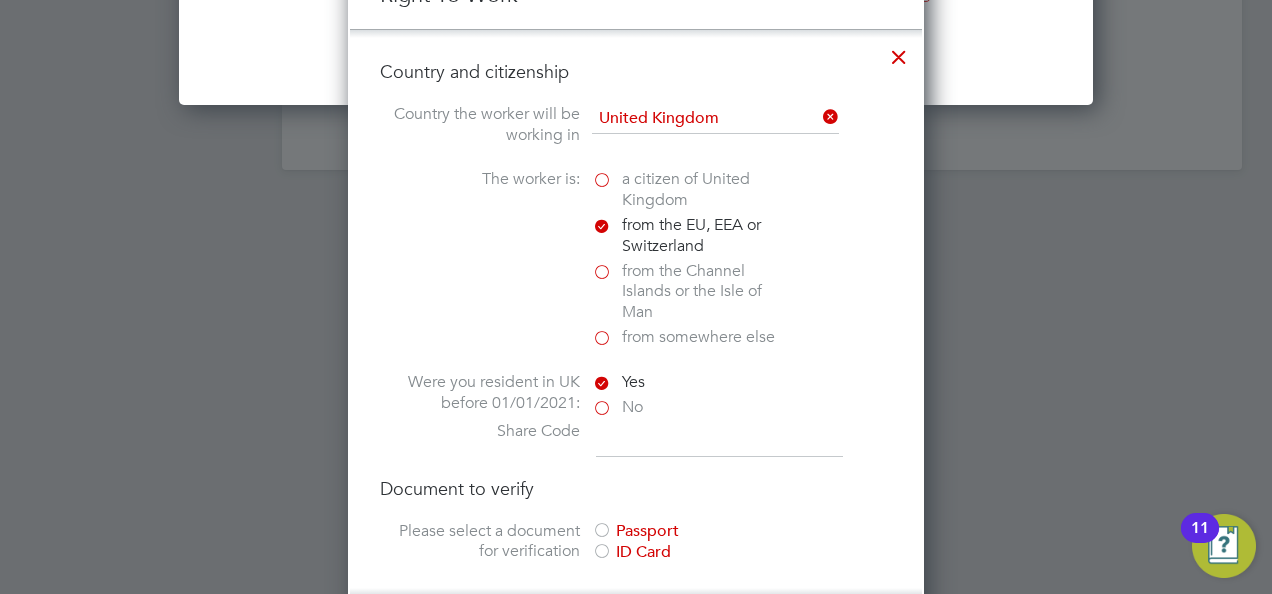 click on "Country and citizenship Country the worker will be working in United Kingdom The worker is:   a citizen of United Kingdom   from the EU, EEA or Switzerland   from the Channel Islands or the Isle of Man   from somewhere else Were you resident in UK before 01/01/2021:   Yes   No Share Code   Document to verify Please select a document for verification  Passport  ID Card" at bounding box center (636, 313) 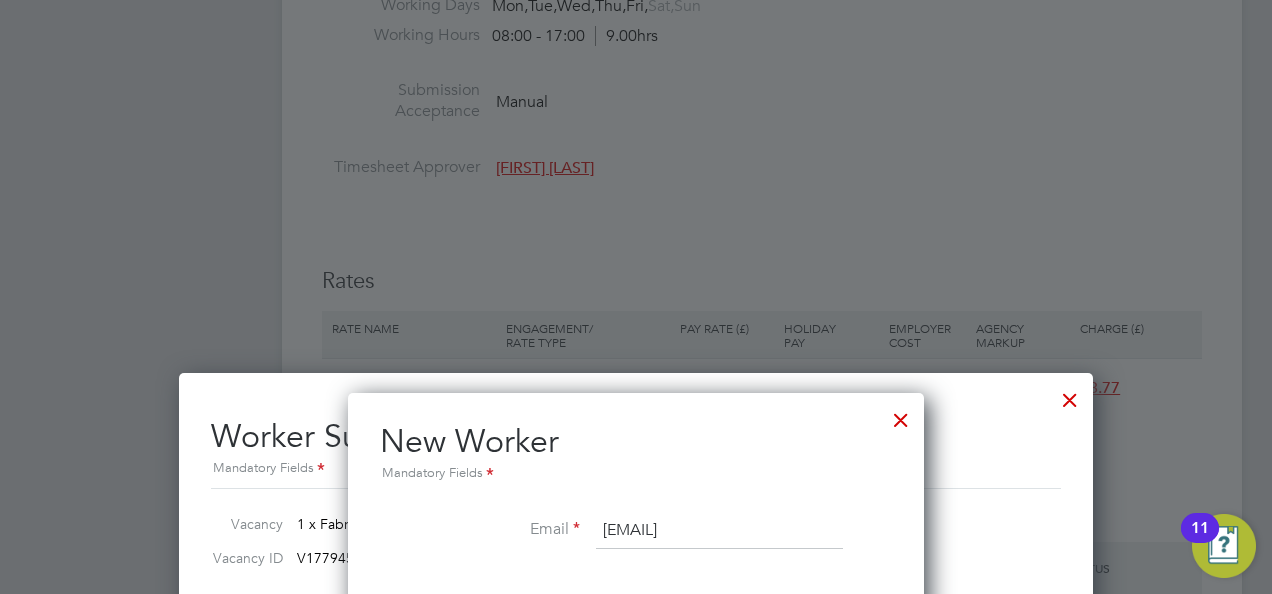 scroll, scrollTop: 1534, scrollLeft: 0, axis: vertical 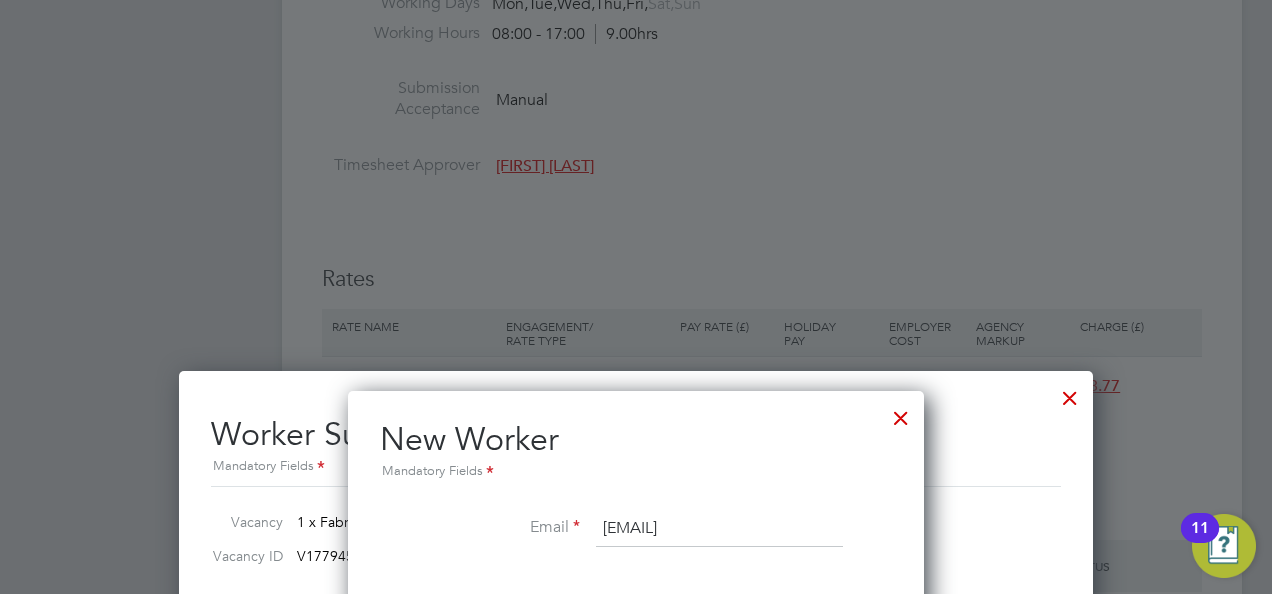 click at bounding box center (901, 413) 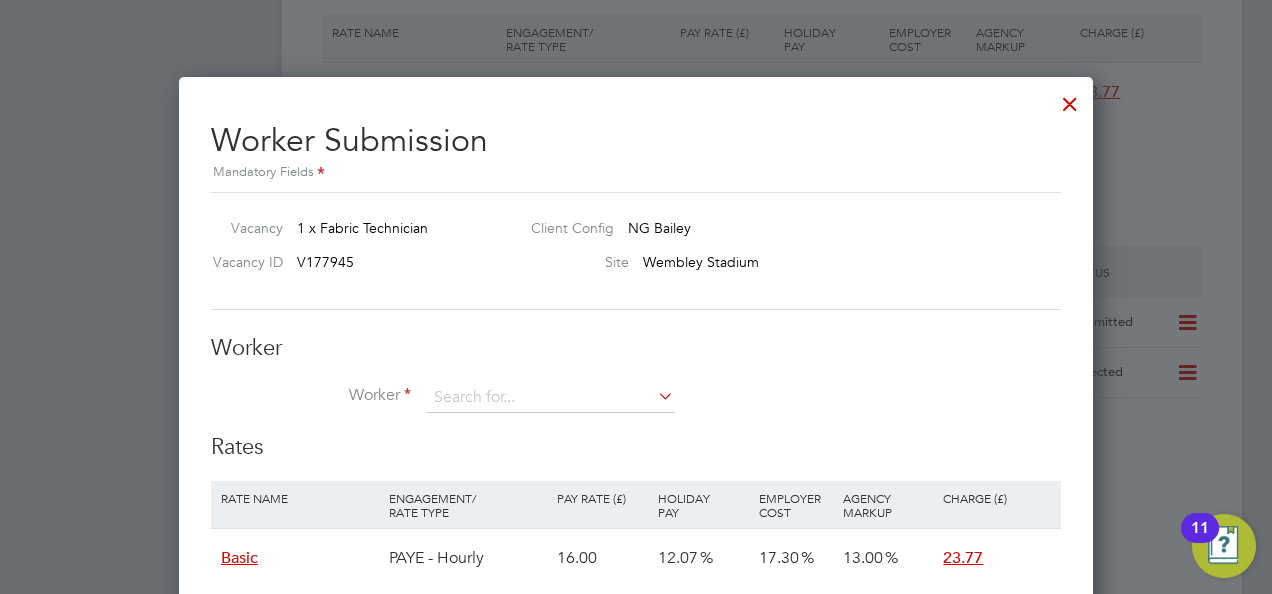 scroll, scrollTop: 1829, scrollLeft: 0, axis: vertical 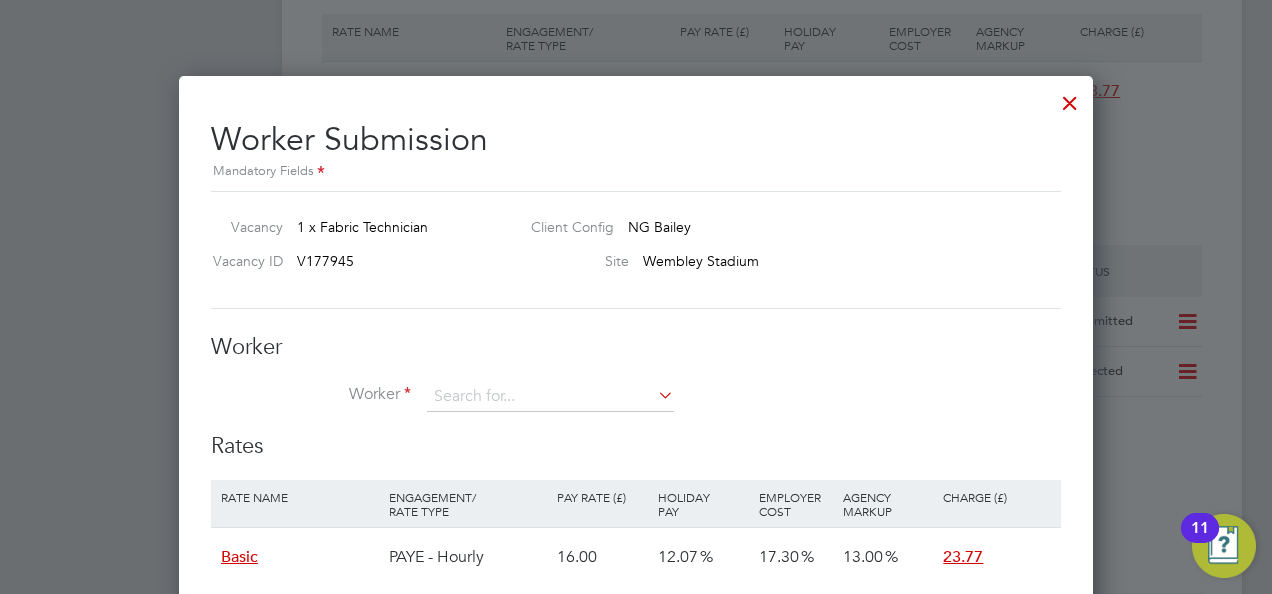 click at bounding box center (1070, 98) 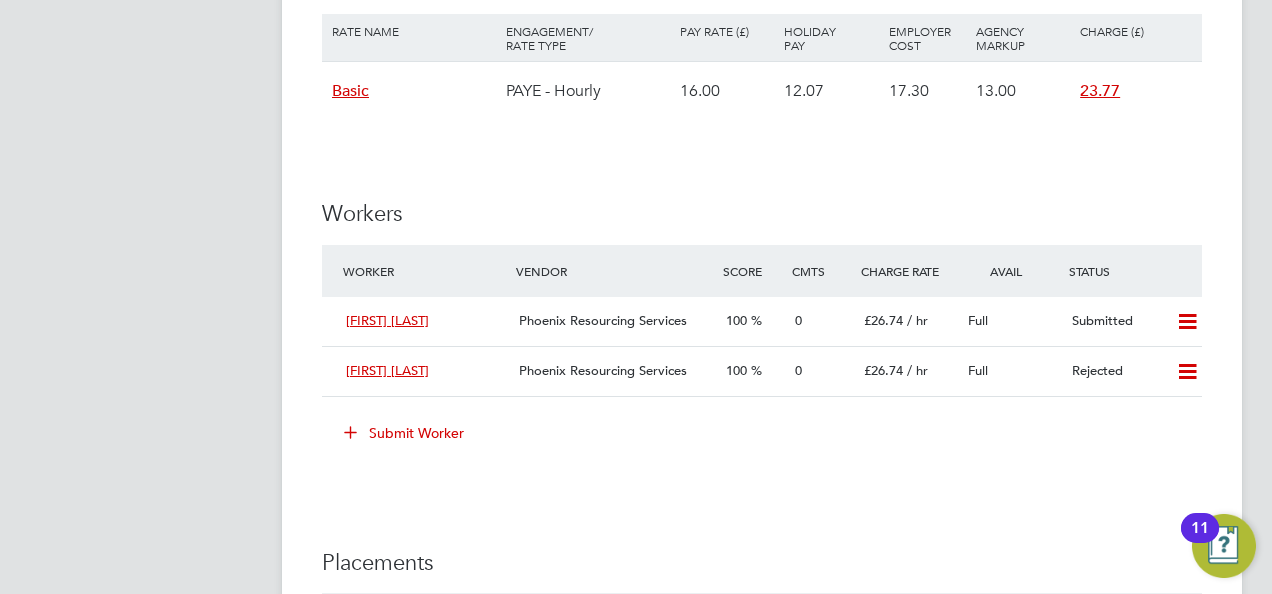 click on "Submit Worker" 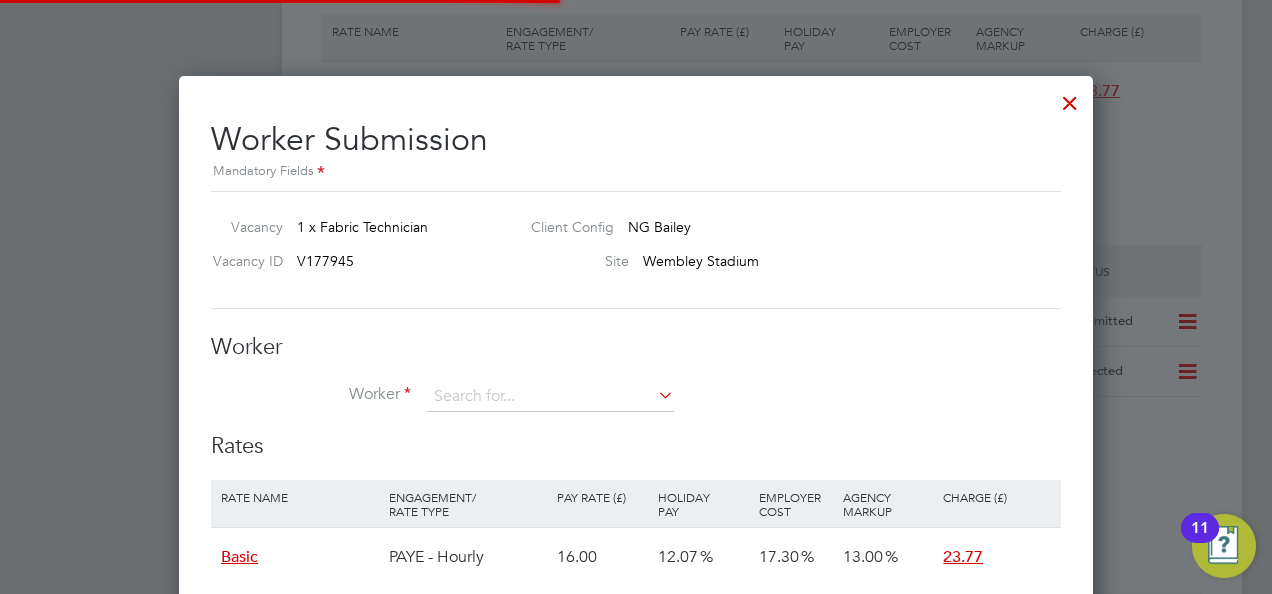 scroll, scrollTop: 10, scrollLeft: 10, axis: both 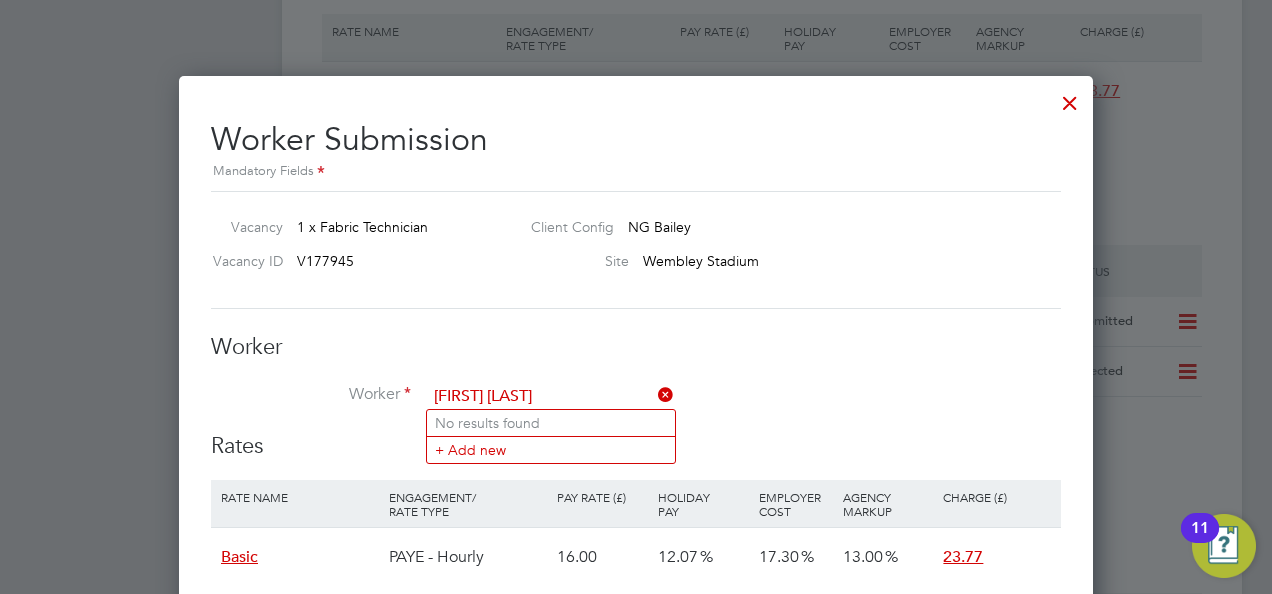 type on "oleksandr oles" 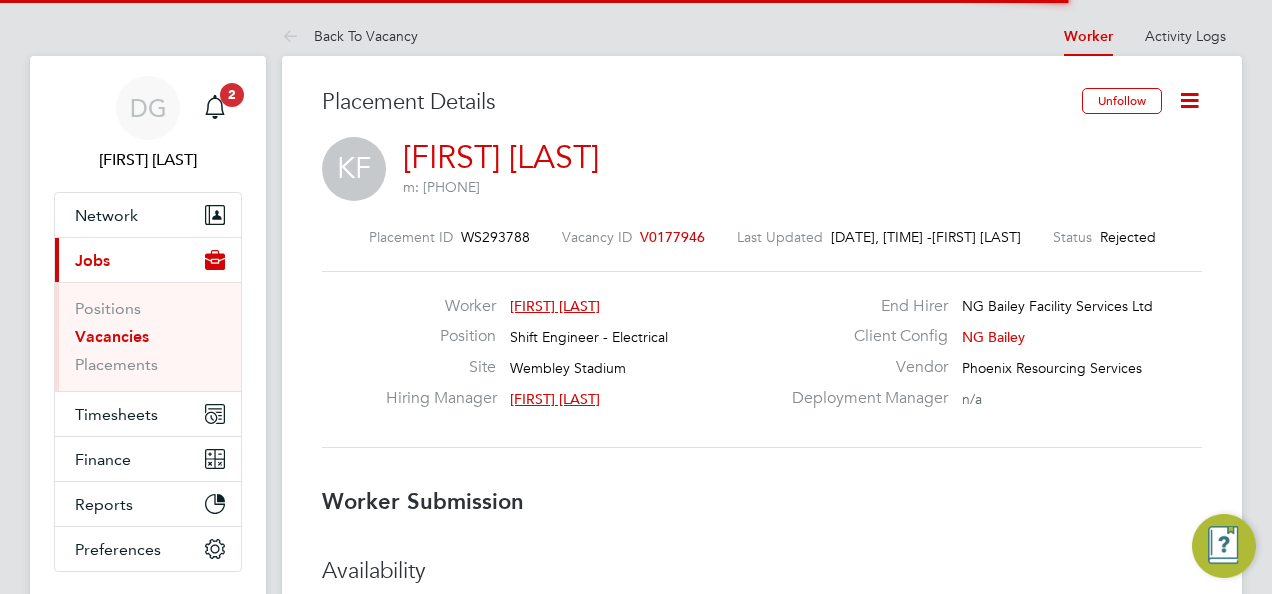 scroll, scrollTop: 0, scrollLeft: 0, axis: both 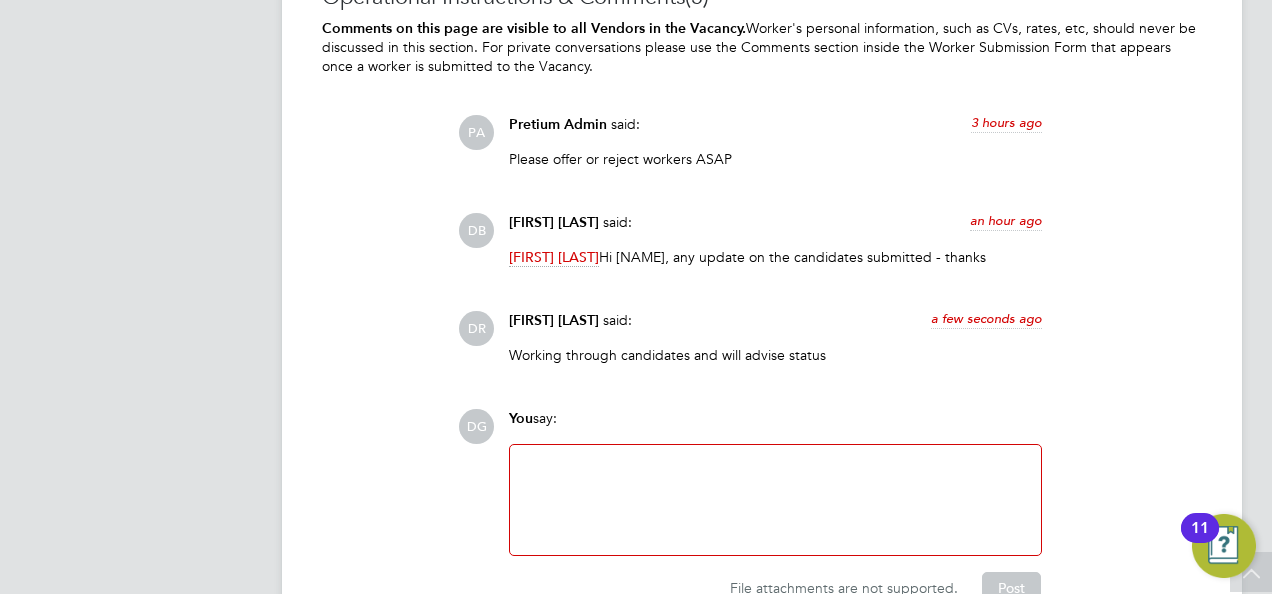 click 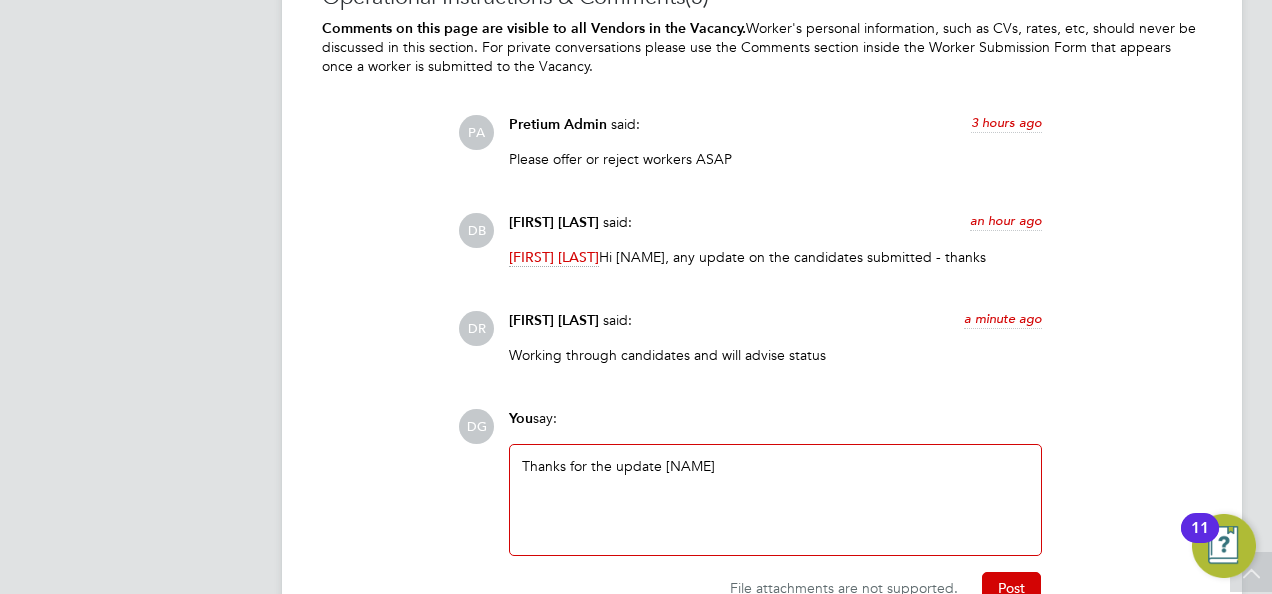 scroll, scrollTop: 3740, scrollLeft: 0, axis: vertical 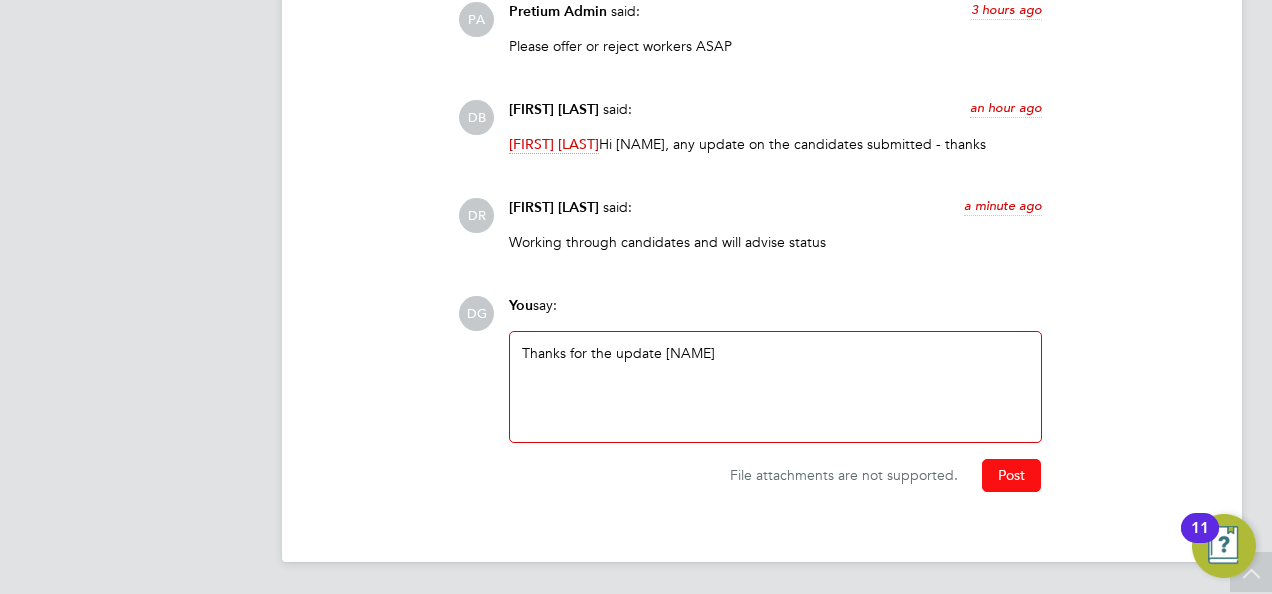 click on "Post" 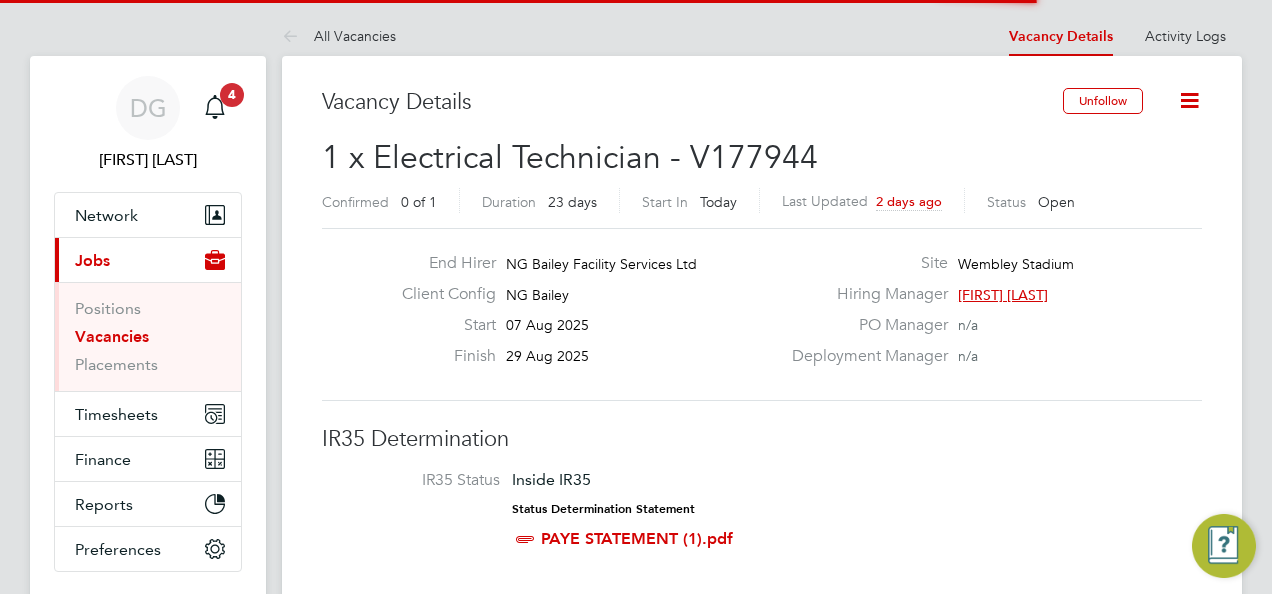 scroll, scrollTop: 0, scrollLeft: 0, axis: both 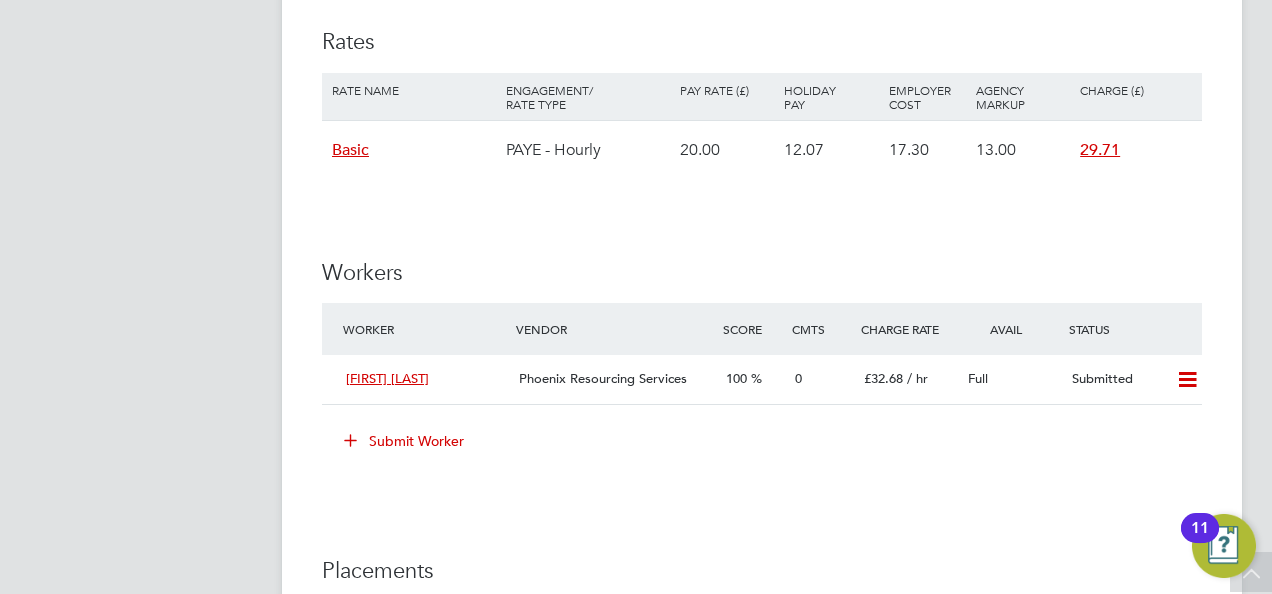 click on "Submit Worker" 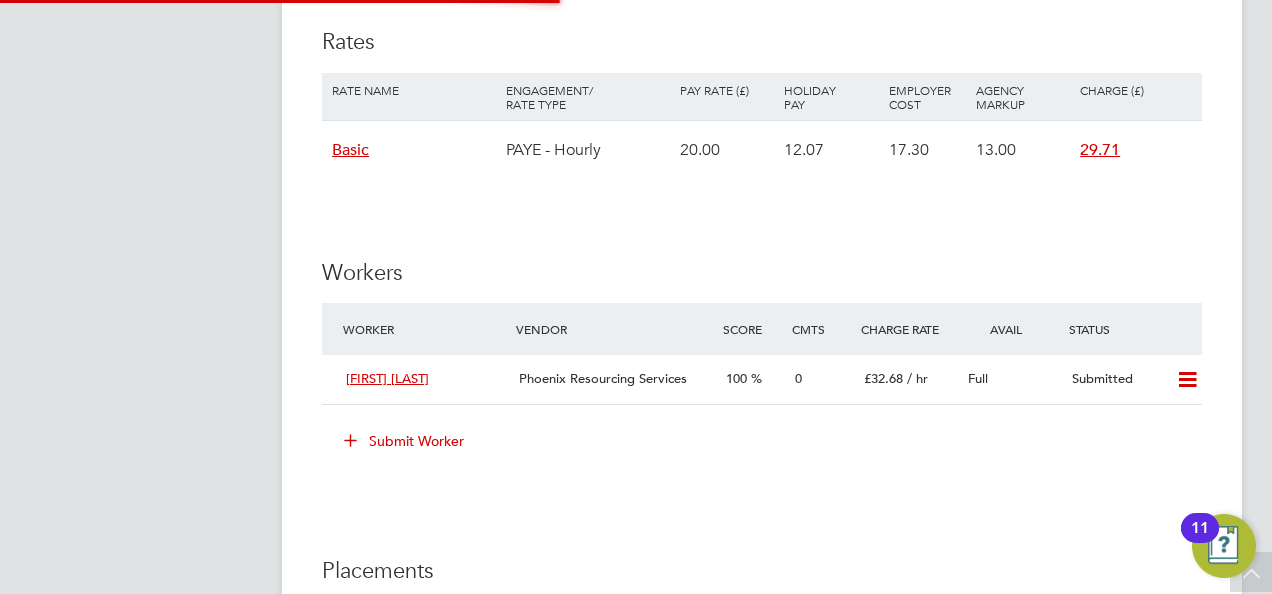 scroll, scrollTop: 10, scrollLeft: 10, axis: both 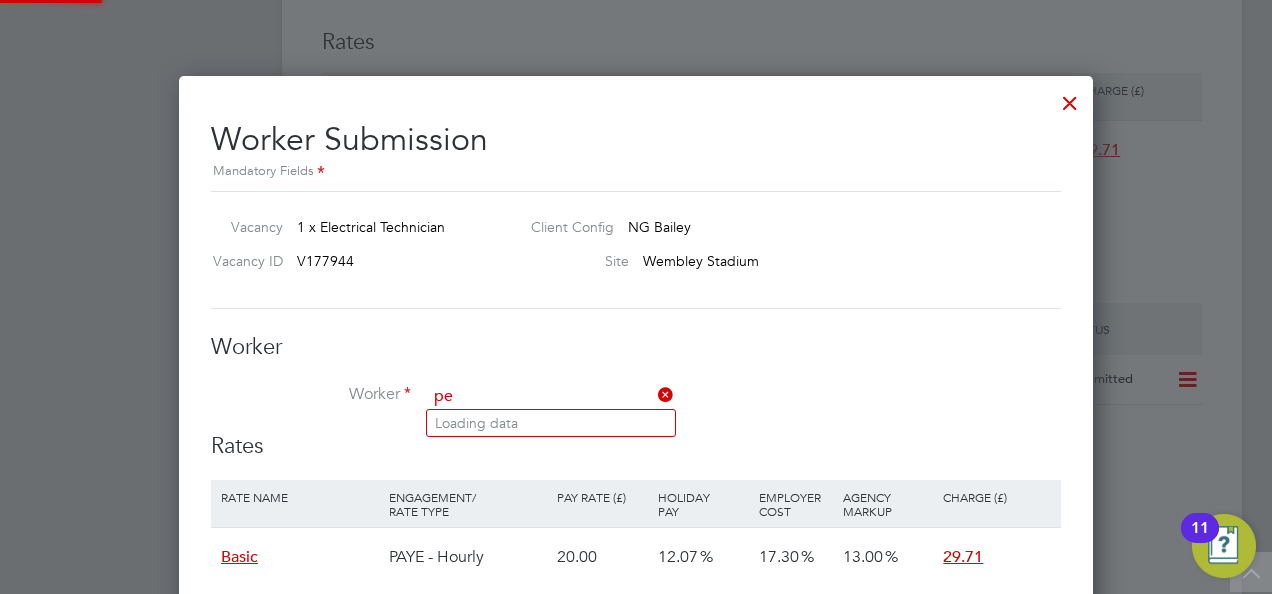 type on "p" 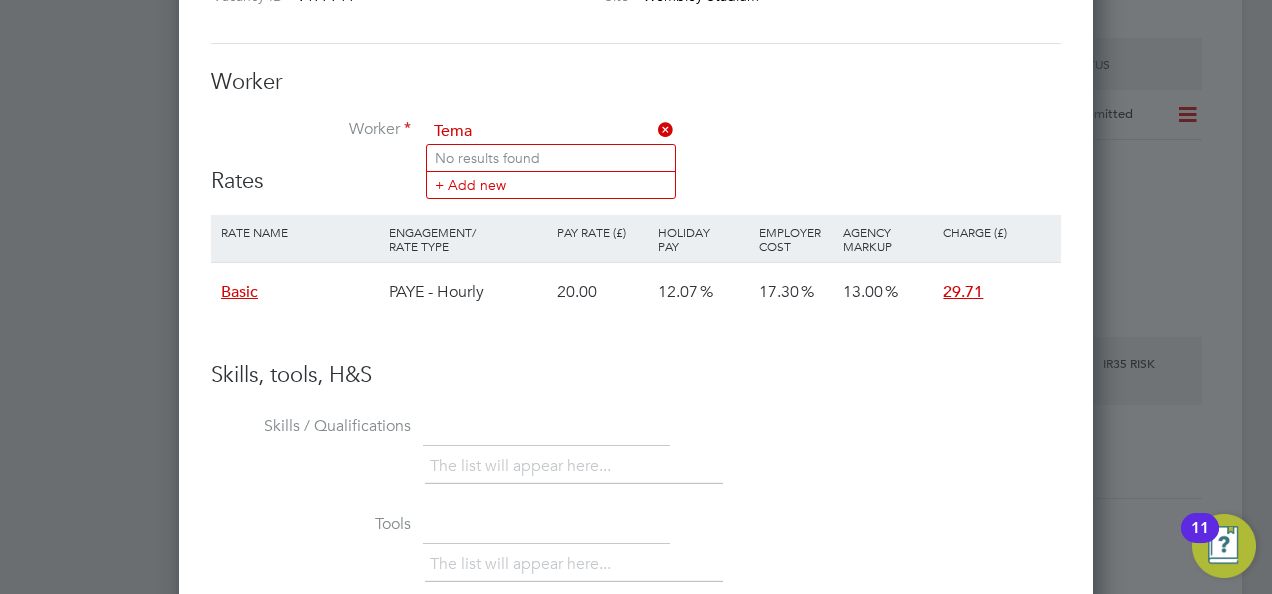 scroll, scrollTop: 3320, scrollLeft: 0, axis: vertical 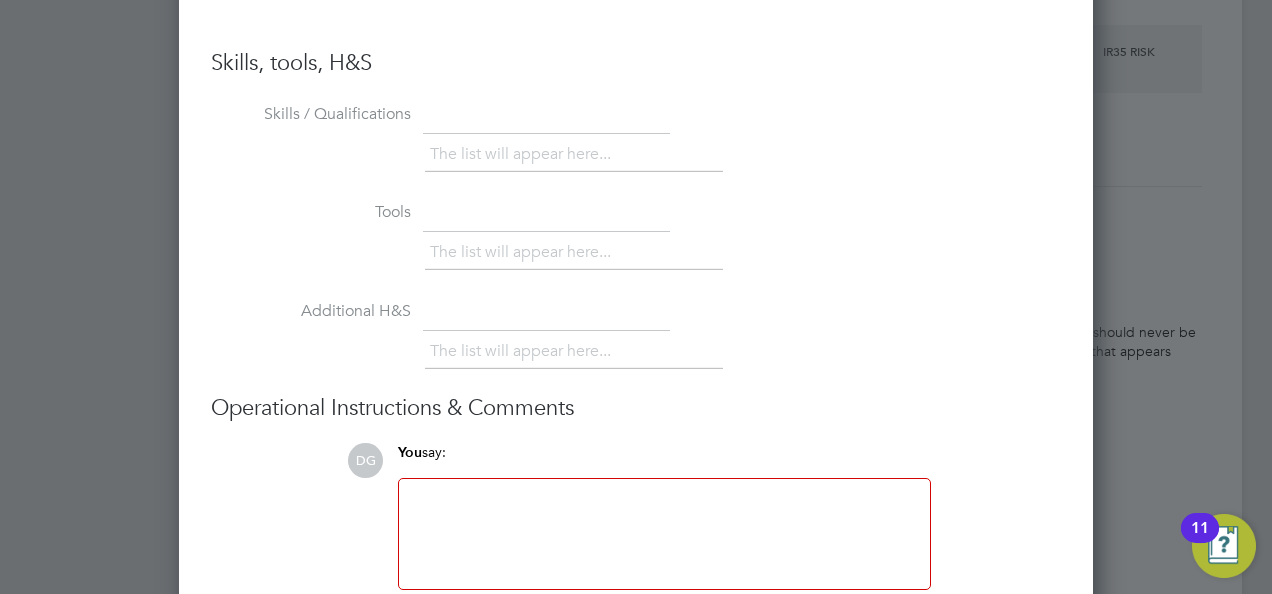 type on "Tema" 